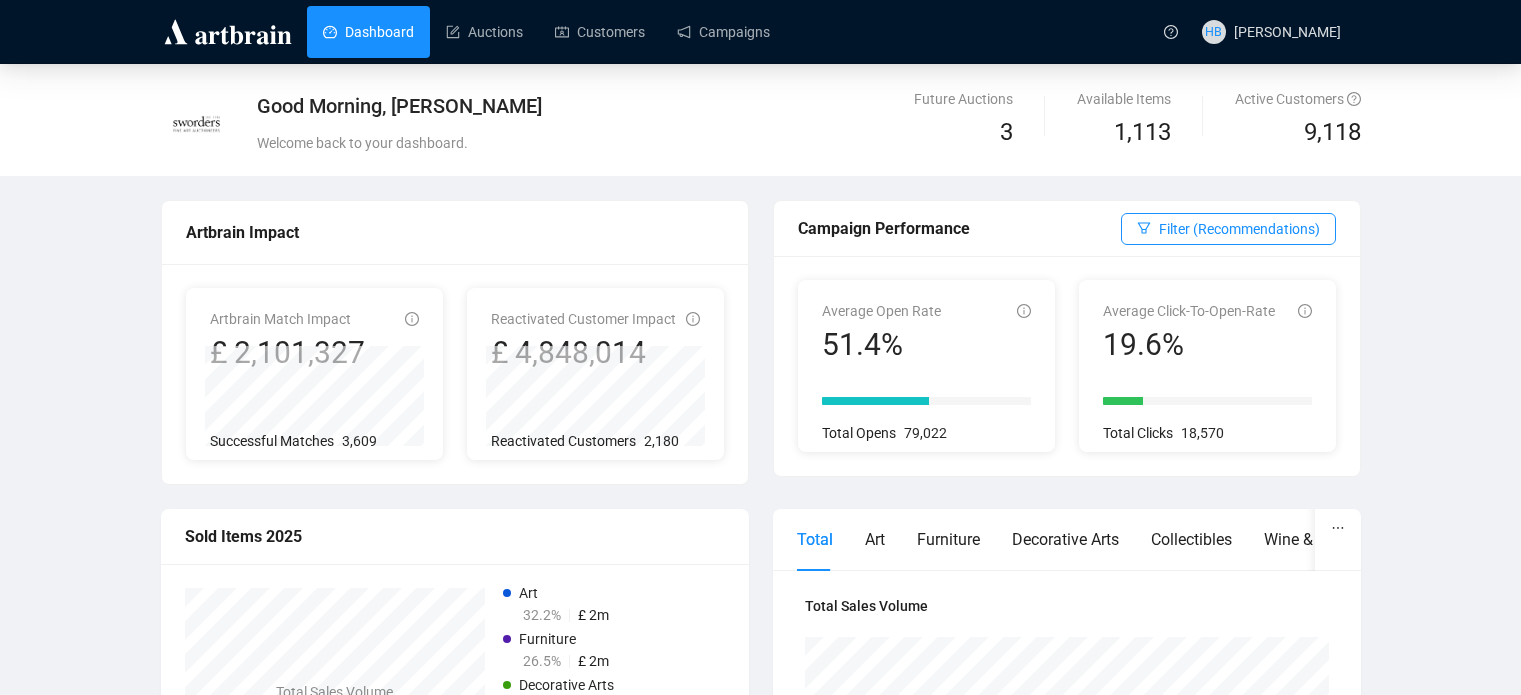 scroll, scrollTop: 0, scrollLeft: 0, axis: both 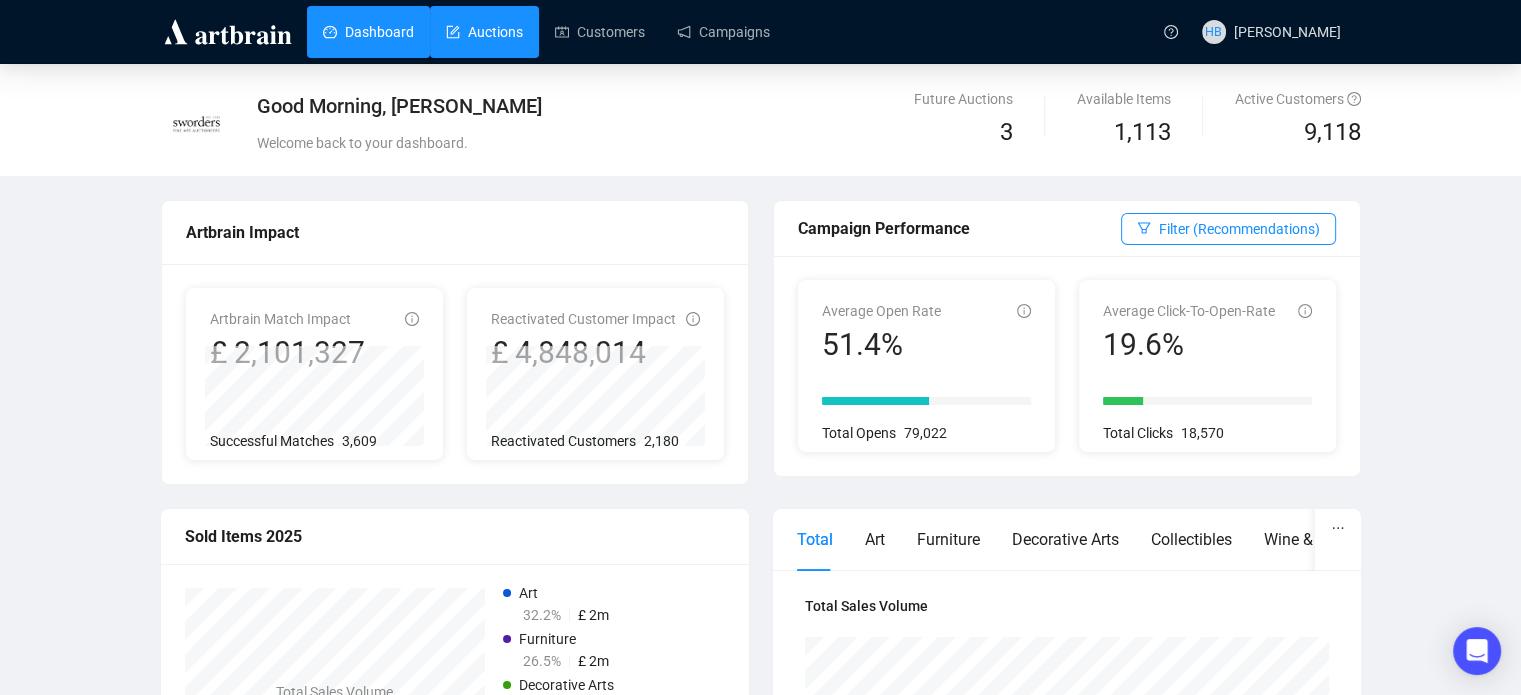click on "Auctions" at bounding box center (484, 32) 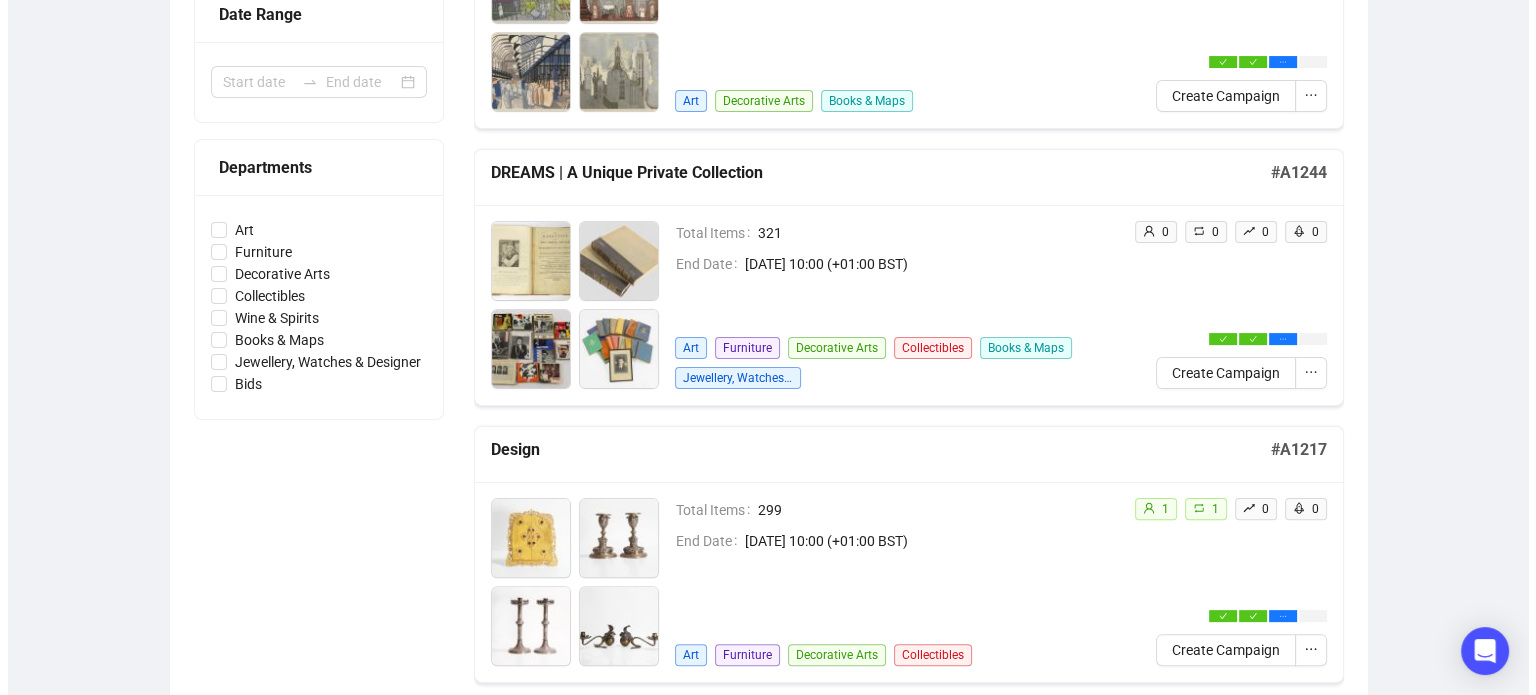 scroll, scrollTop: 536, scrollLeft: 0, axis: vertical 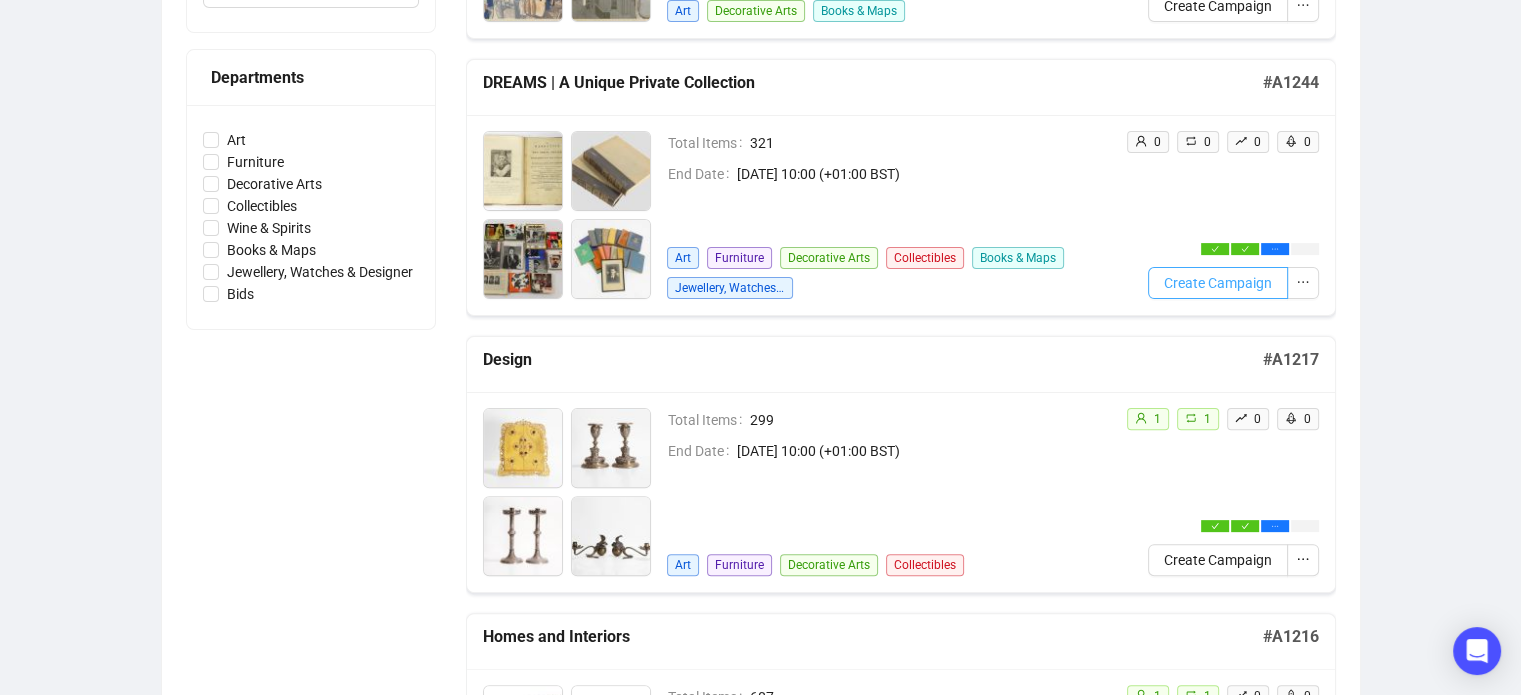 click on "Create Campaign" at bounding box center [1218, 283] 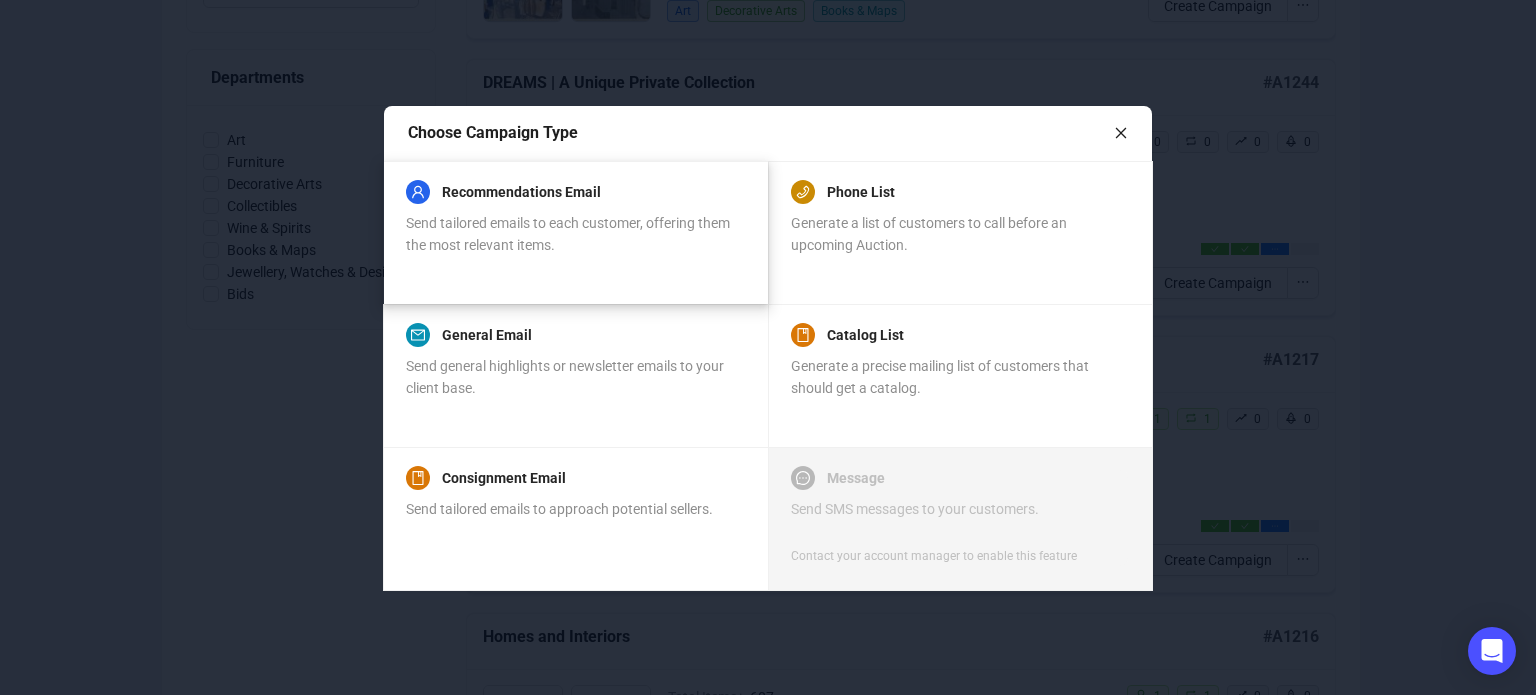 click on "Send tailored emails to each customer, offering them the most relevant items." at bounding box center [575, 234] 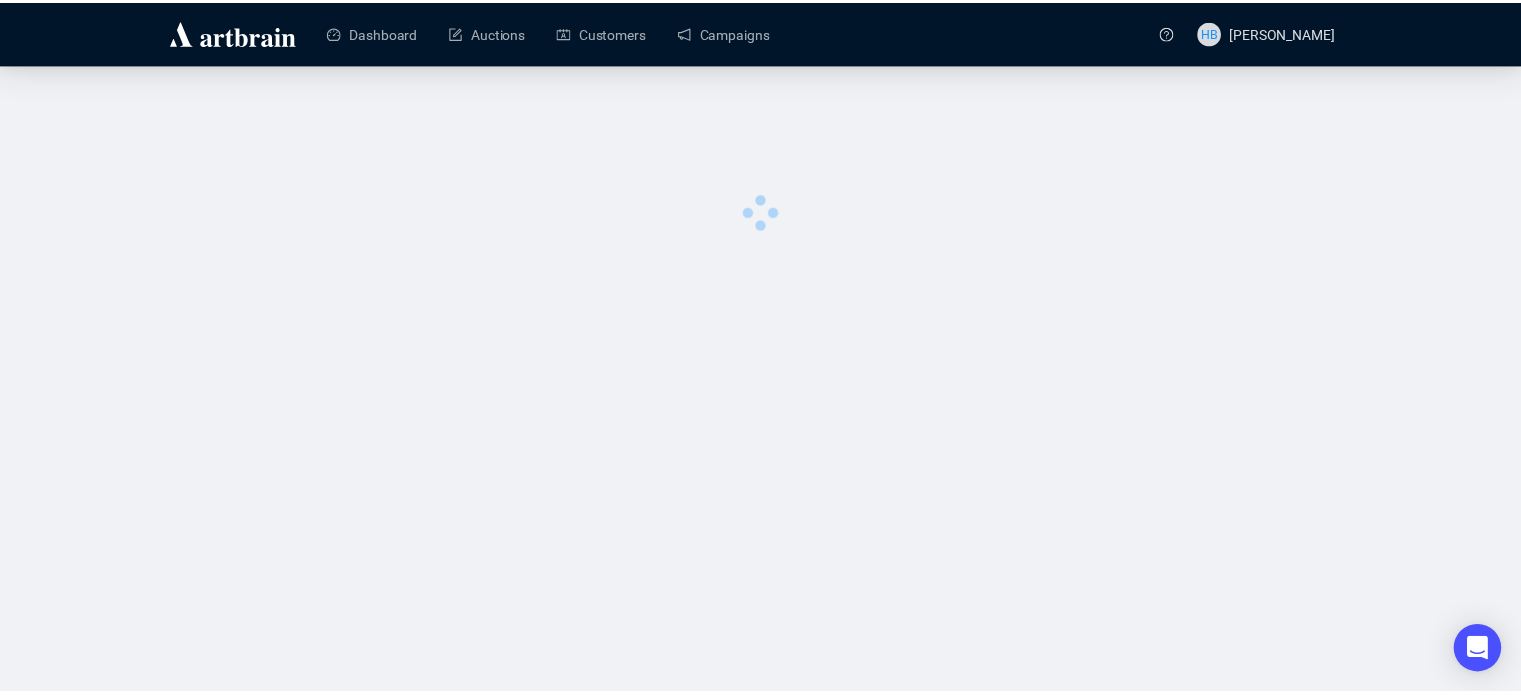scroll, scrollTop: 0, scrollLeft: 0, axis: both 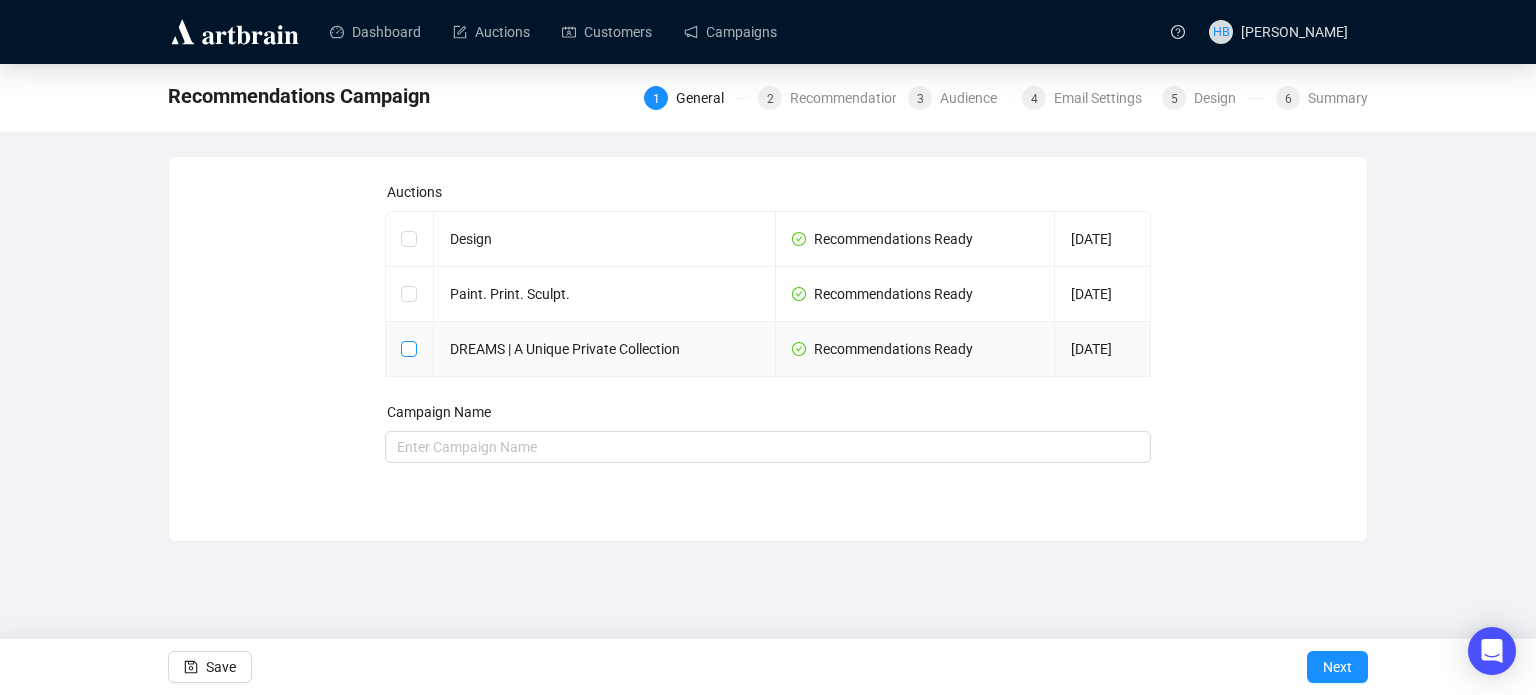 click at bounding box center (408, 348) 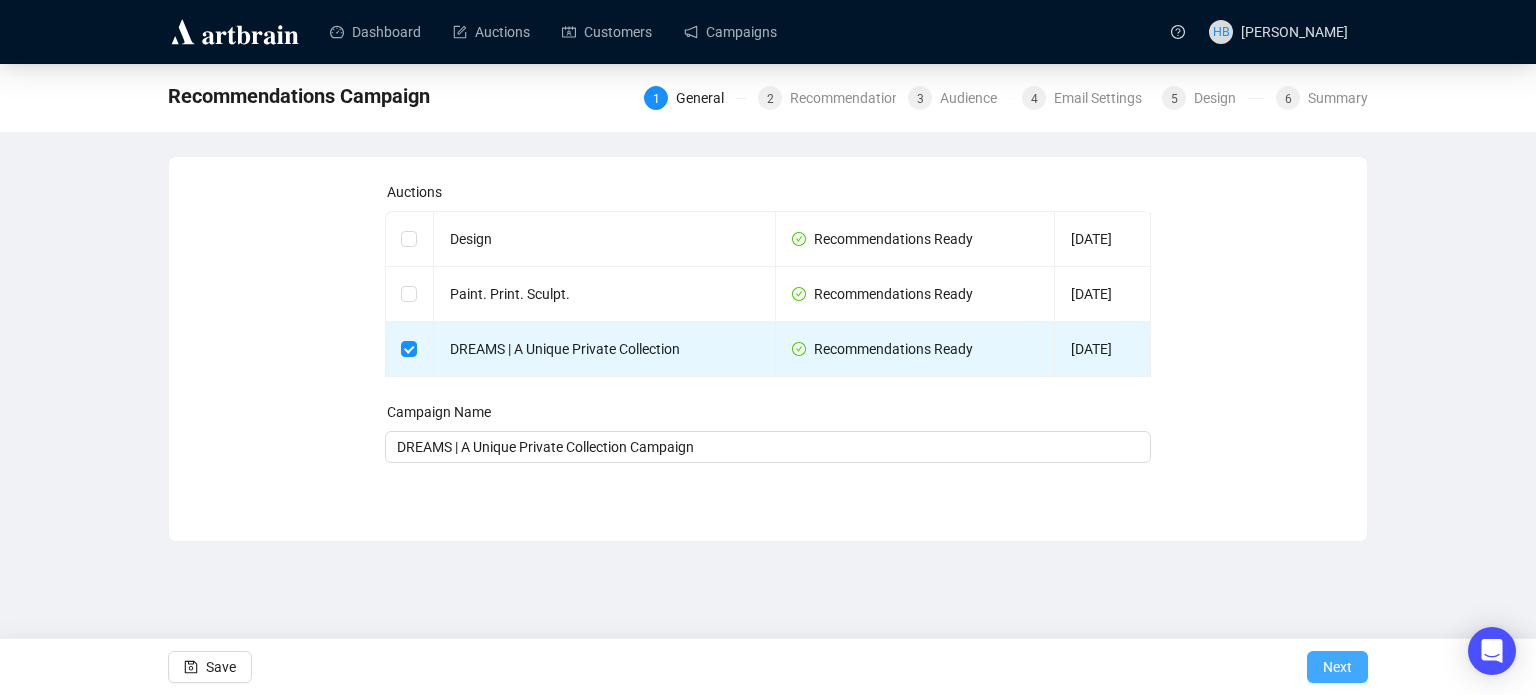 click on "Next" at bounding box center (1337, 667) 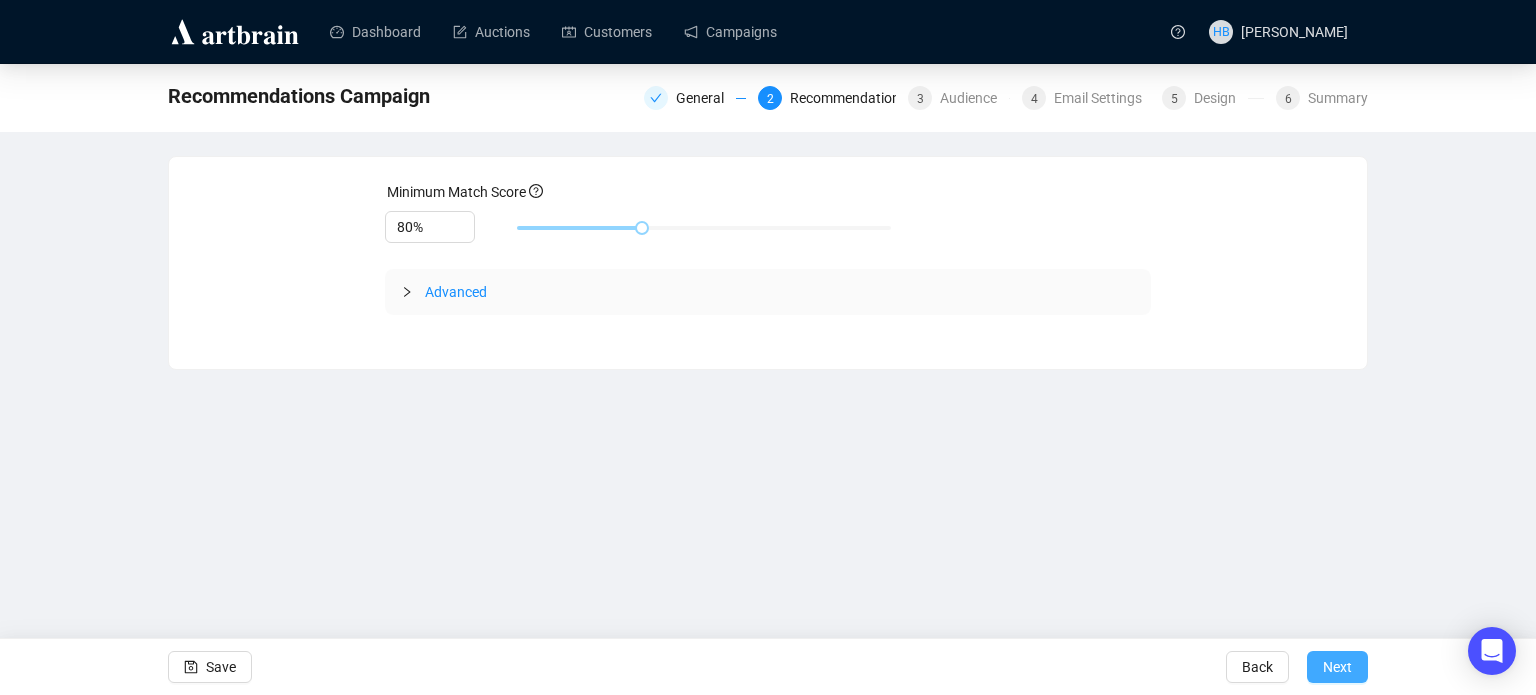 click on "Next" at bounding box center (1337, 667) 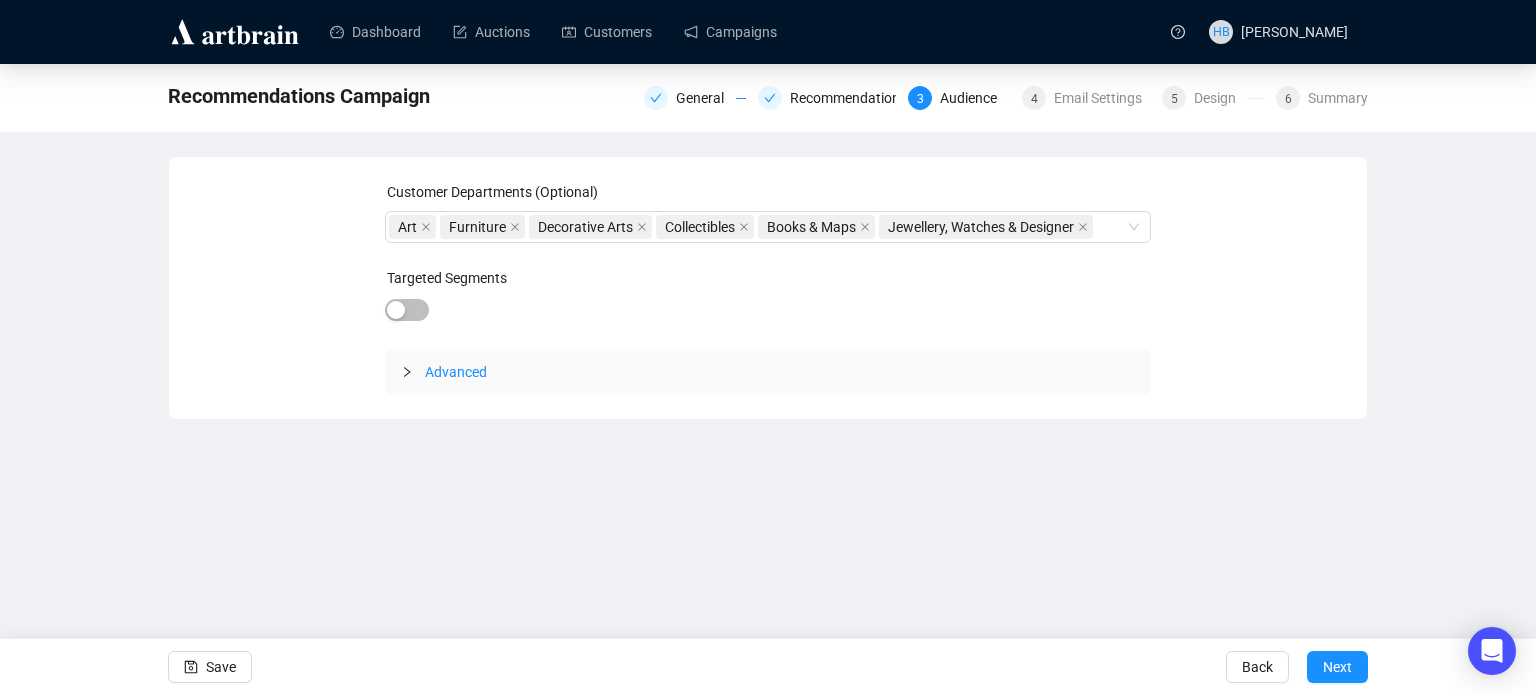 click on "Next" at bounding box center (1337, 667) 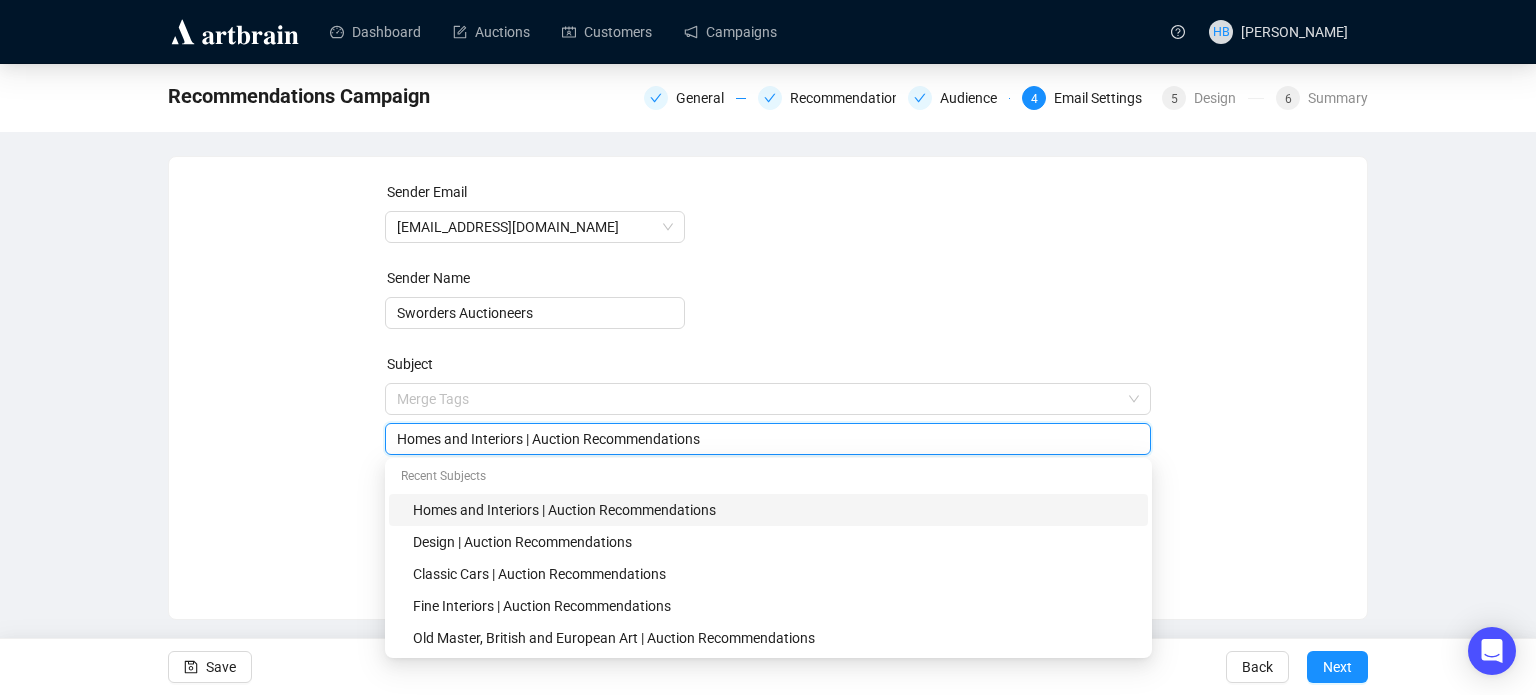 drag, startPoint x: 518, startPoint y: 401, endPoint x: 465, endPoint y: 465, distance: 83.09633 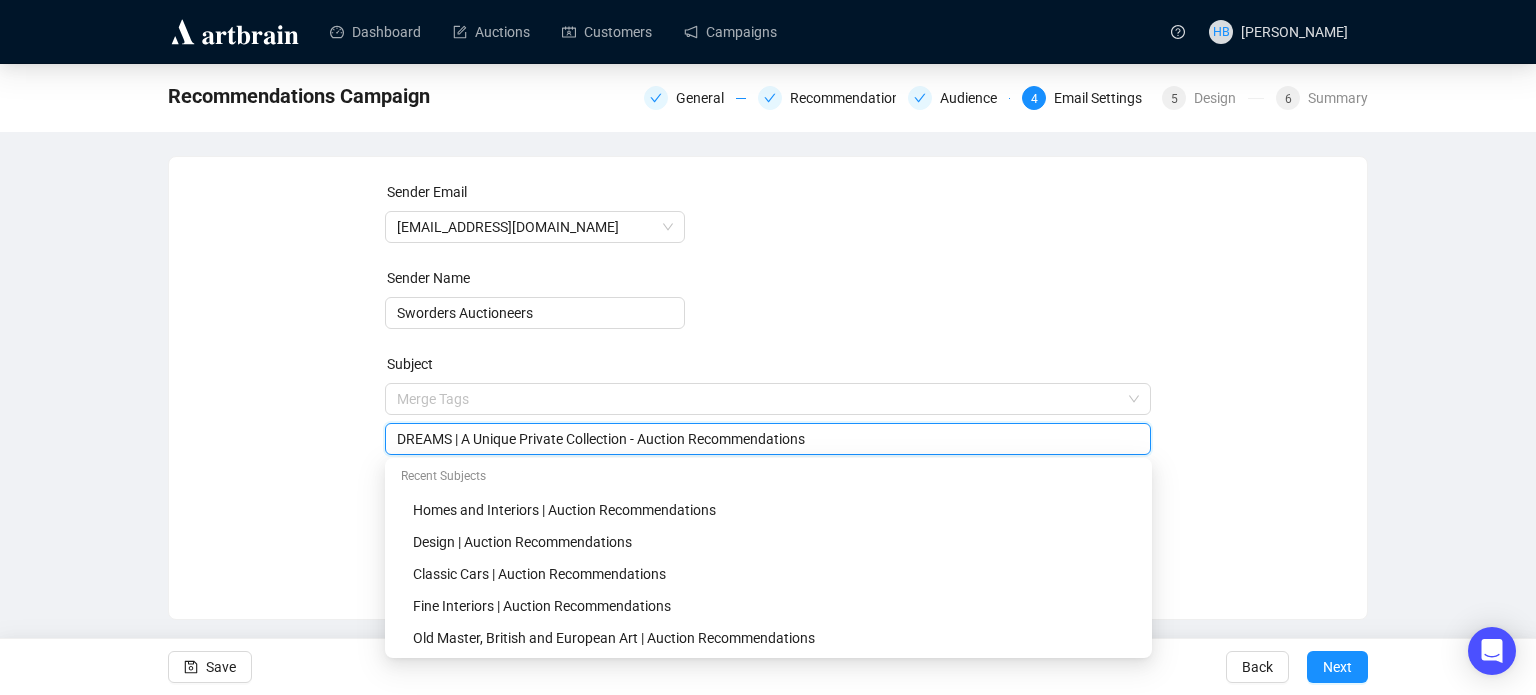 type on "DREAMS | A Unique Private Collection - Auction Recommendations" 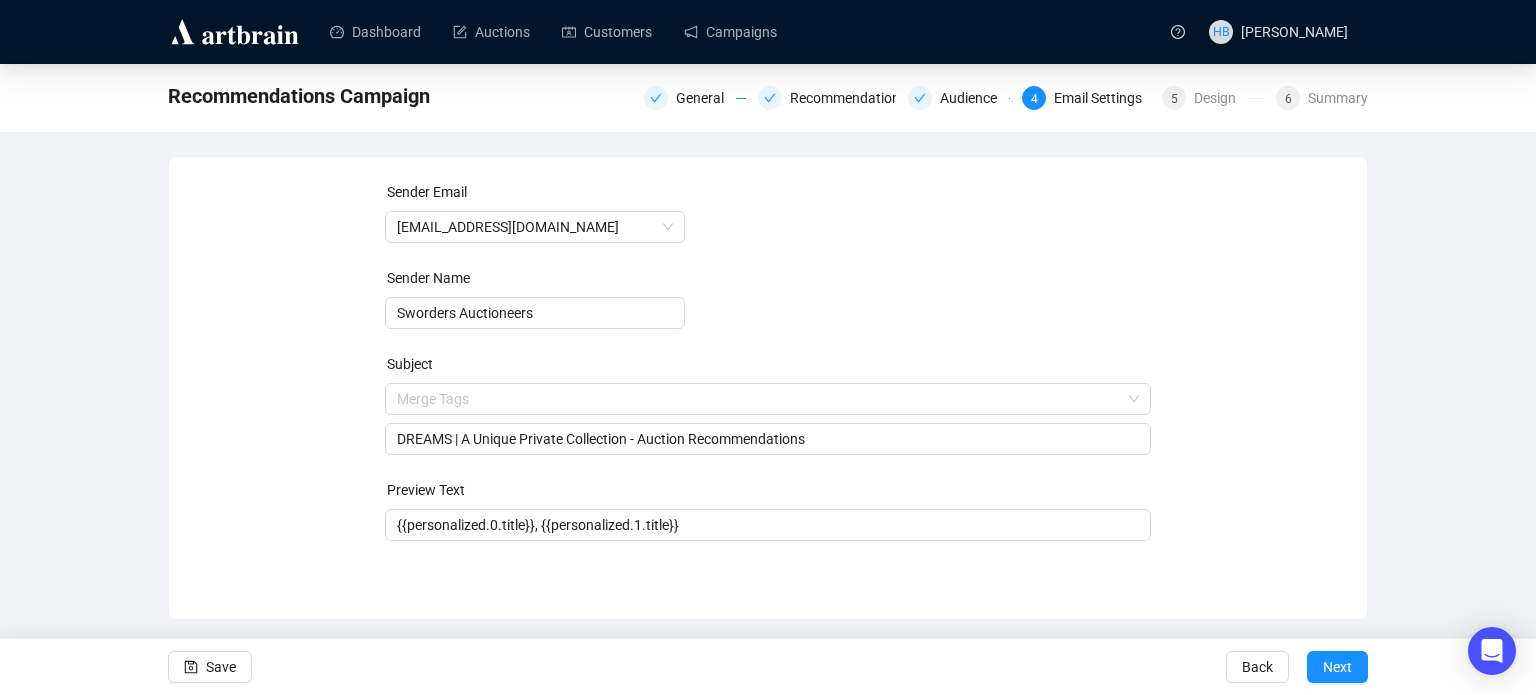 click on "Sender Email [EMAIL_ADDRESS][DOMAIN_NAME] Sender Name Sworders Auctioneers Subject Merge Tags DREAMS | A Unique Private Collection - Auction Recommendations Preview Text {{personalized.0.title}}, {{personalized.1.title}} Save Back Next" at bounding box center (768, 373) 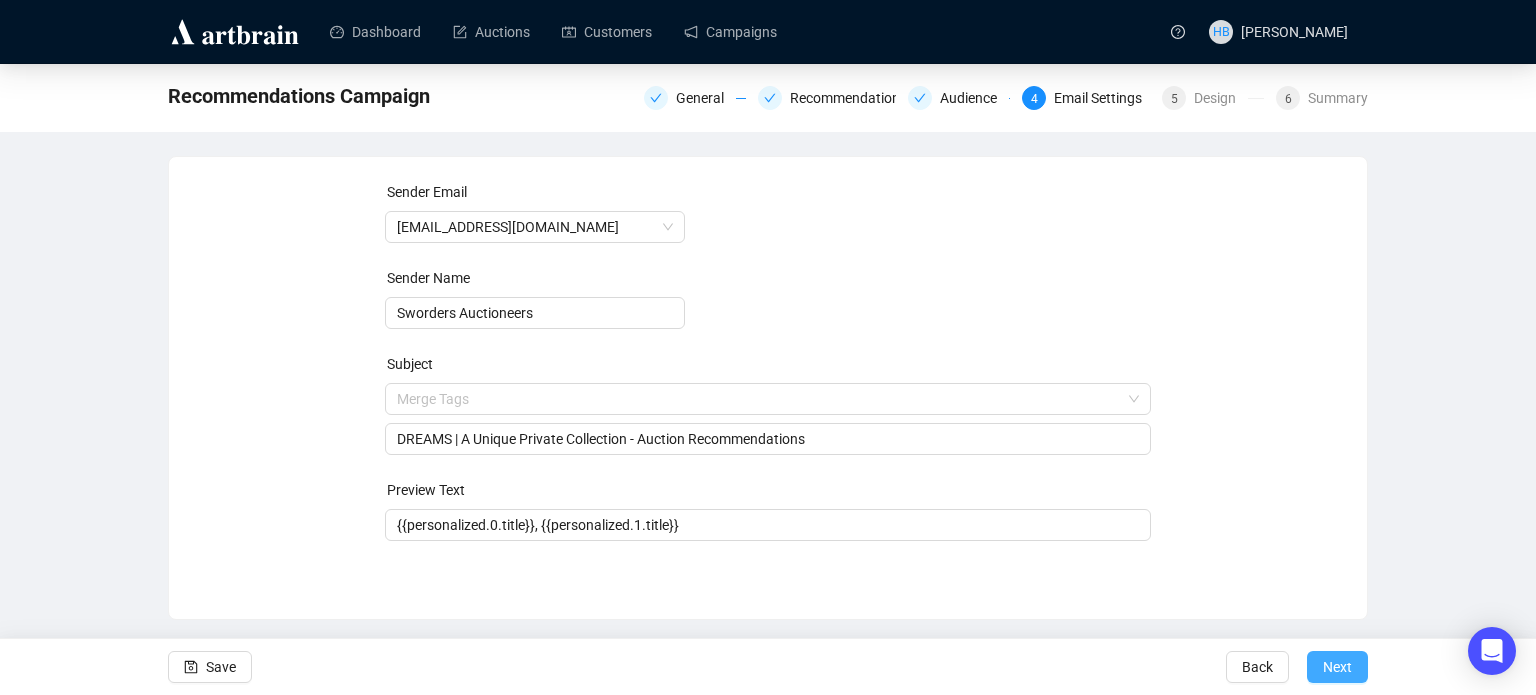 click on "Next" at bounding box center [1337, 667] 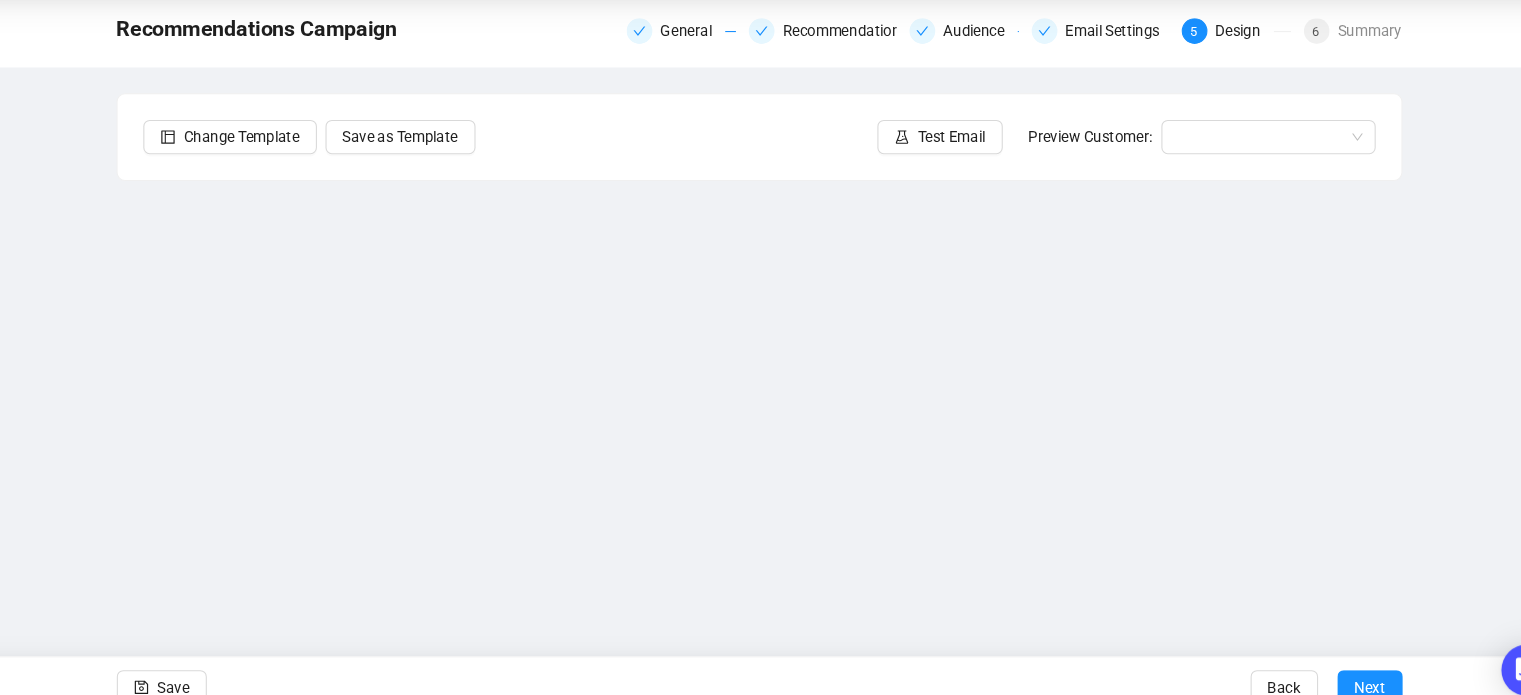 scroll, scrollTop: 43, scrollLeft: 0, axis: vertical 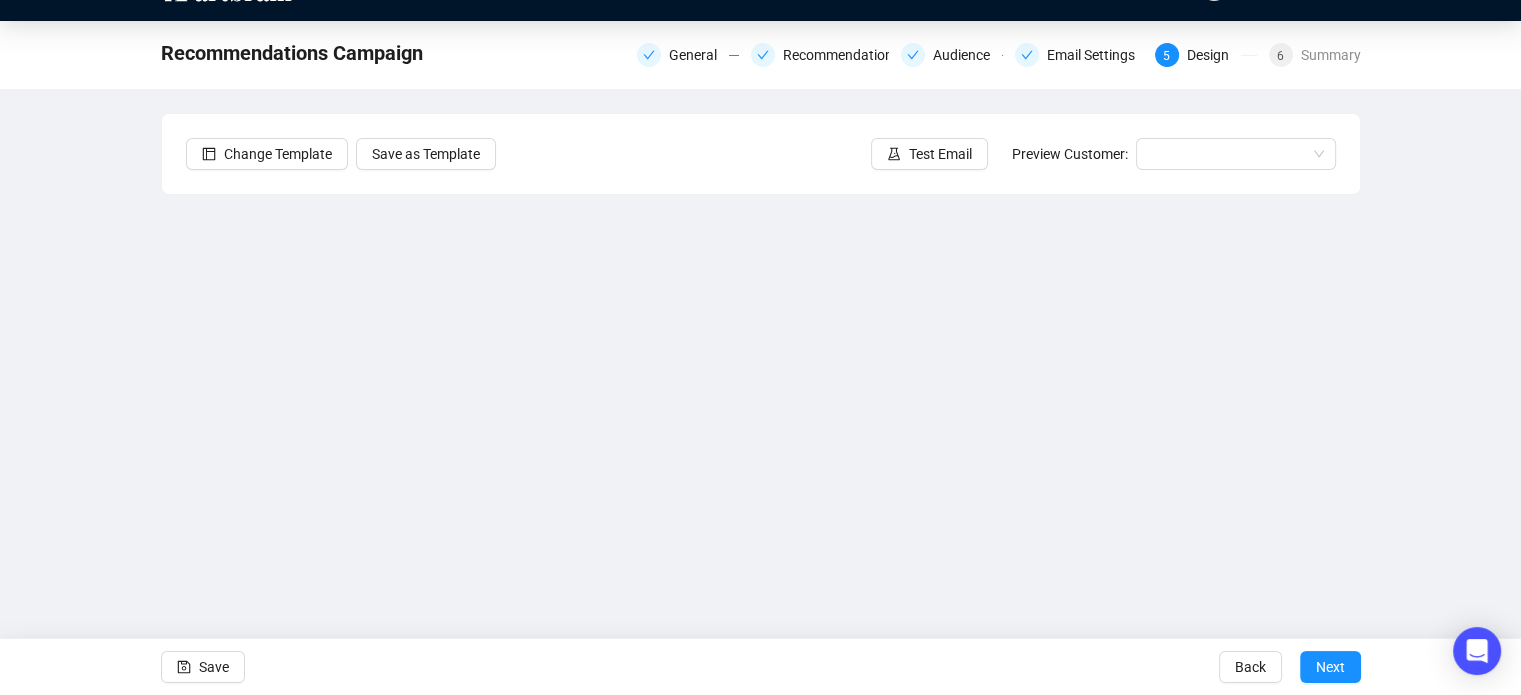 click on "Change Template Save as Template Test Email Preview Customer:" at bounding box center (761, 154) 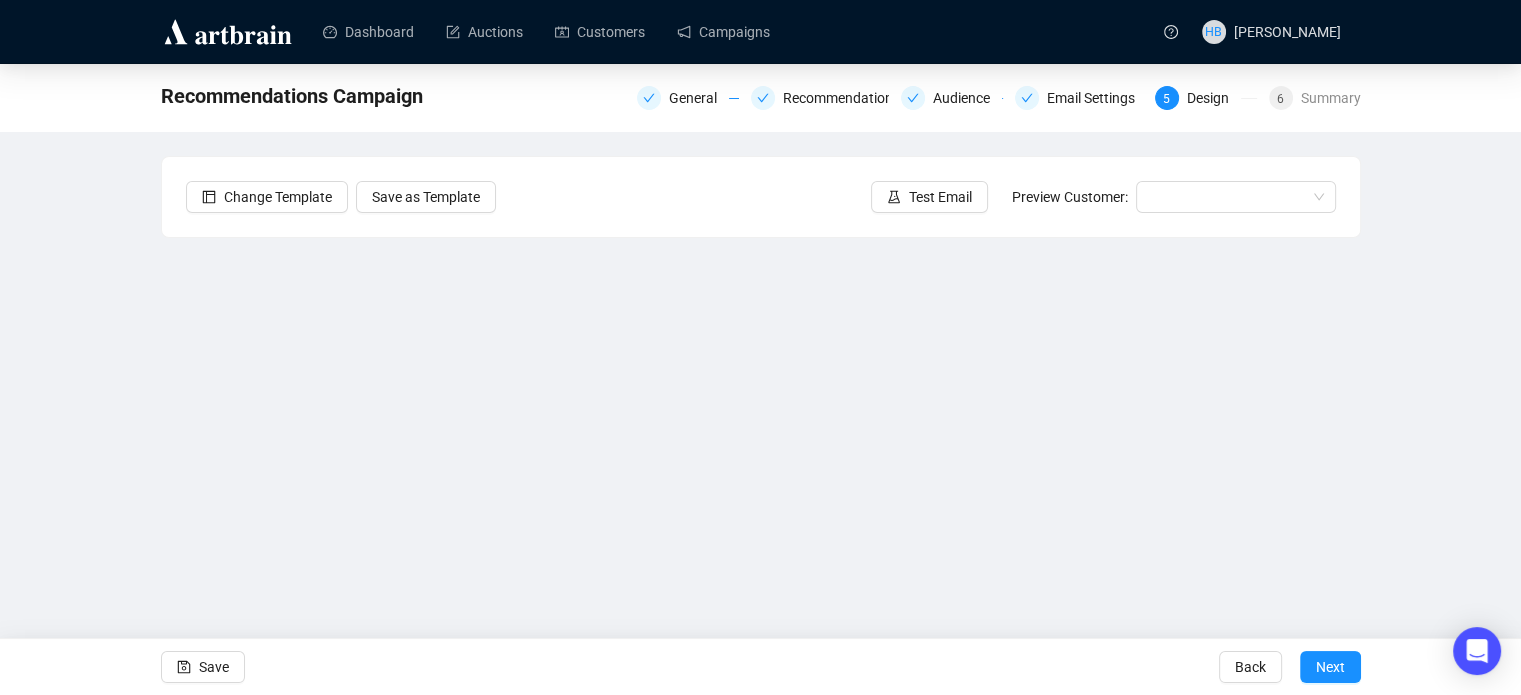 scroll, scrollTop: 48, scrollLeft: 0, axis: vertical 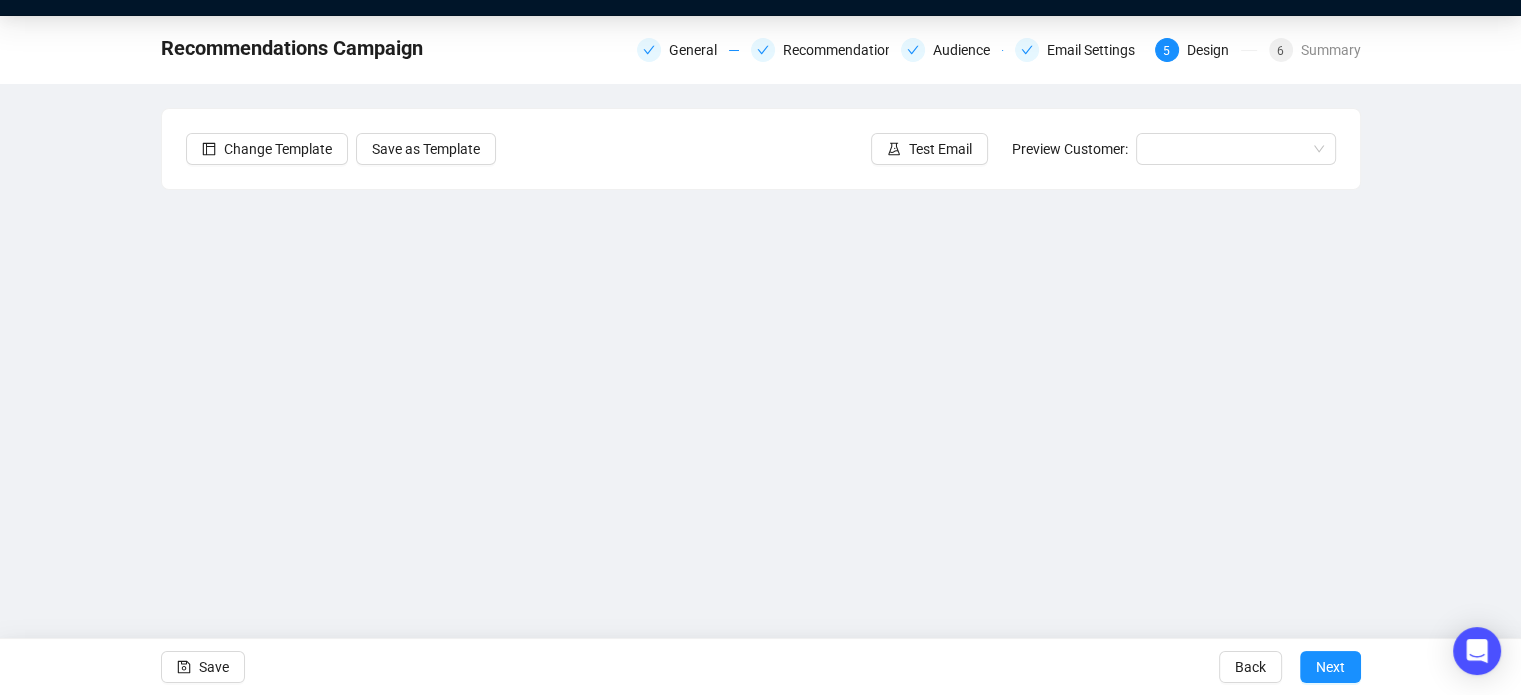click on "Recommendations Campaign General Recommendations Audience Email Settings 5 Design 6 Summary Change Template Save as Template Test Email Preview Customer: Save Back Next" at bounding box center [760, 353] 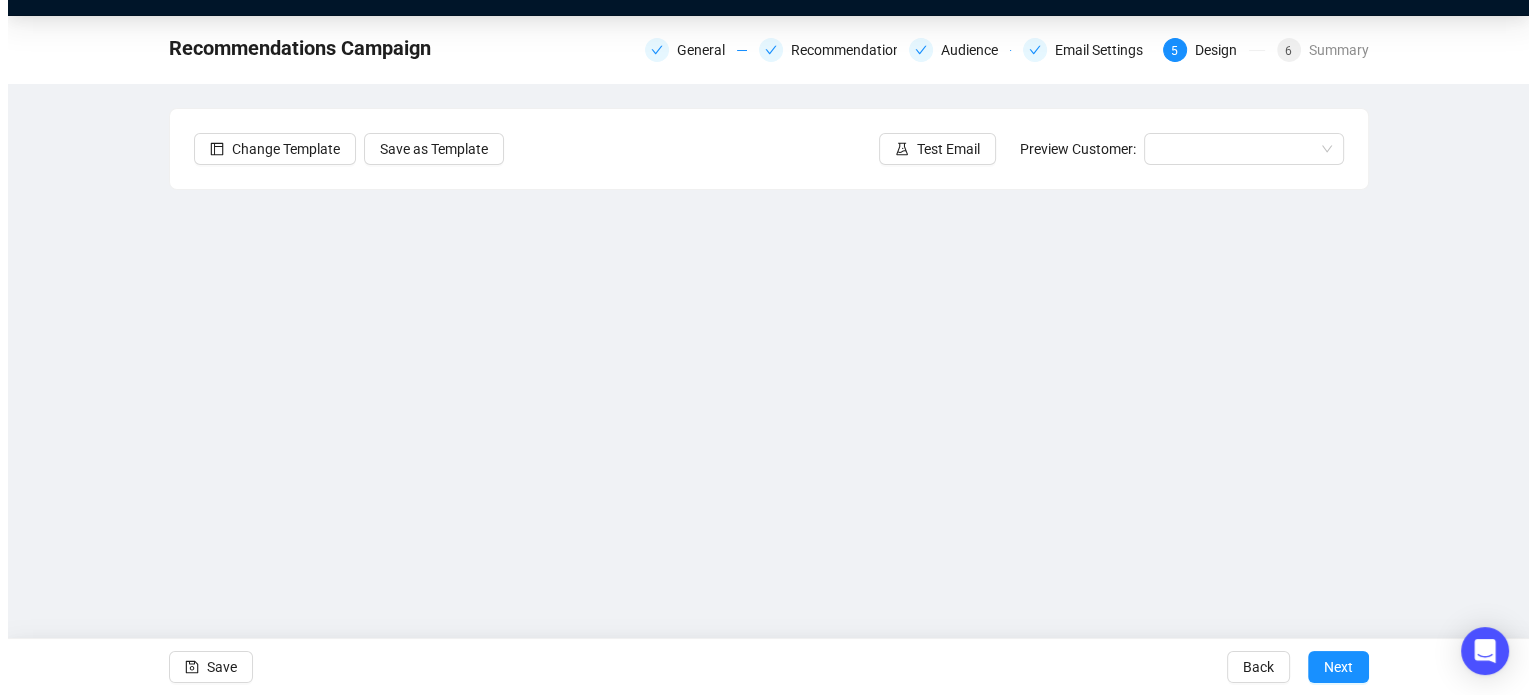 scroll, scrollTop: 0, scrollLeft: 0, axis: both 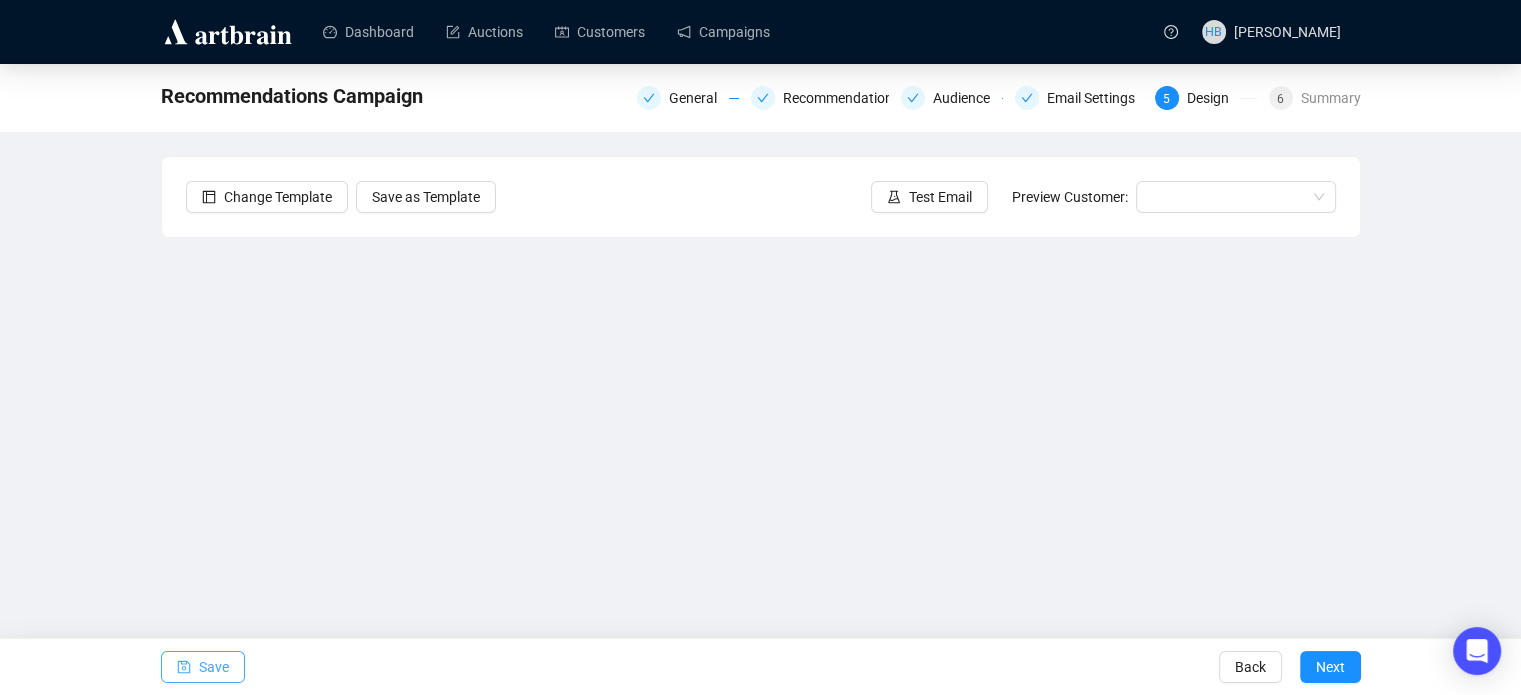click on "Save" at bounding box center [203, 667] 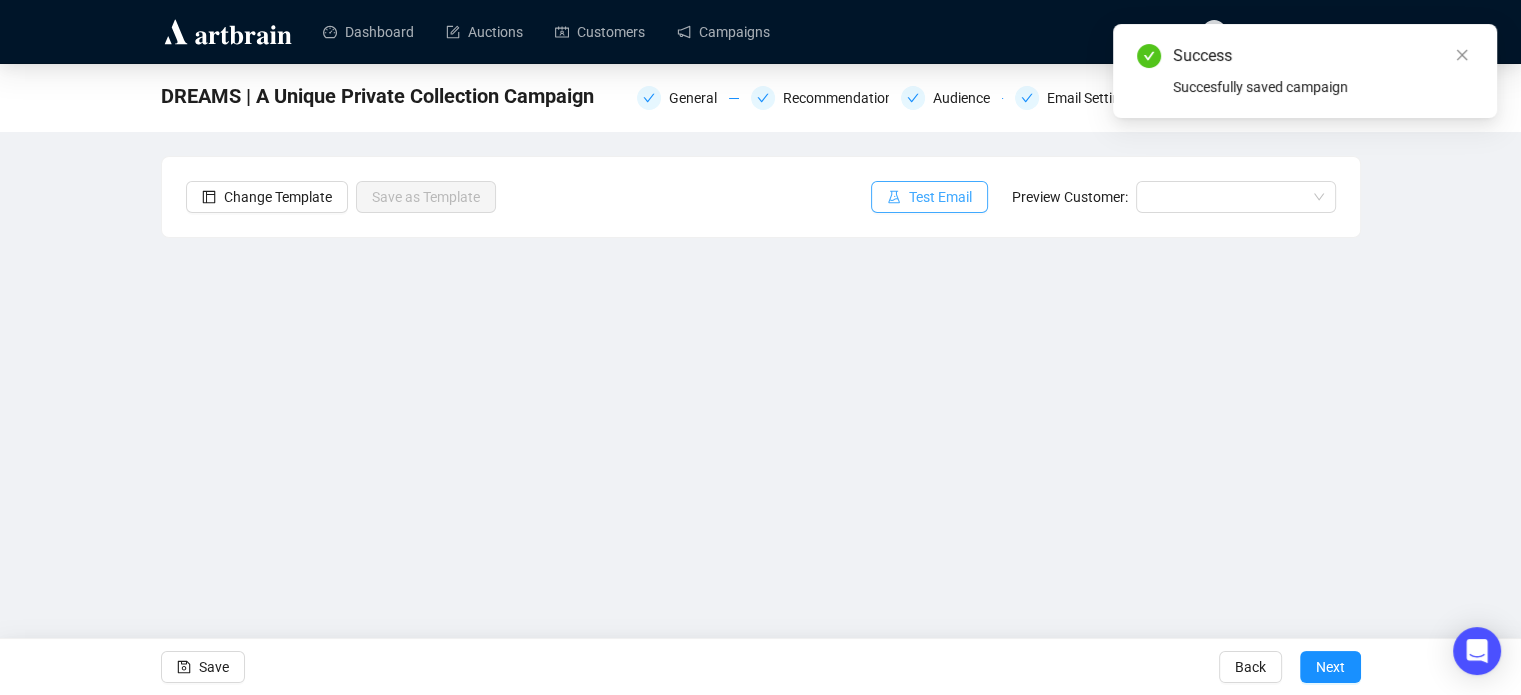 click on "Test Email" at bounding box center (940, 197) 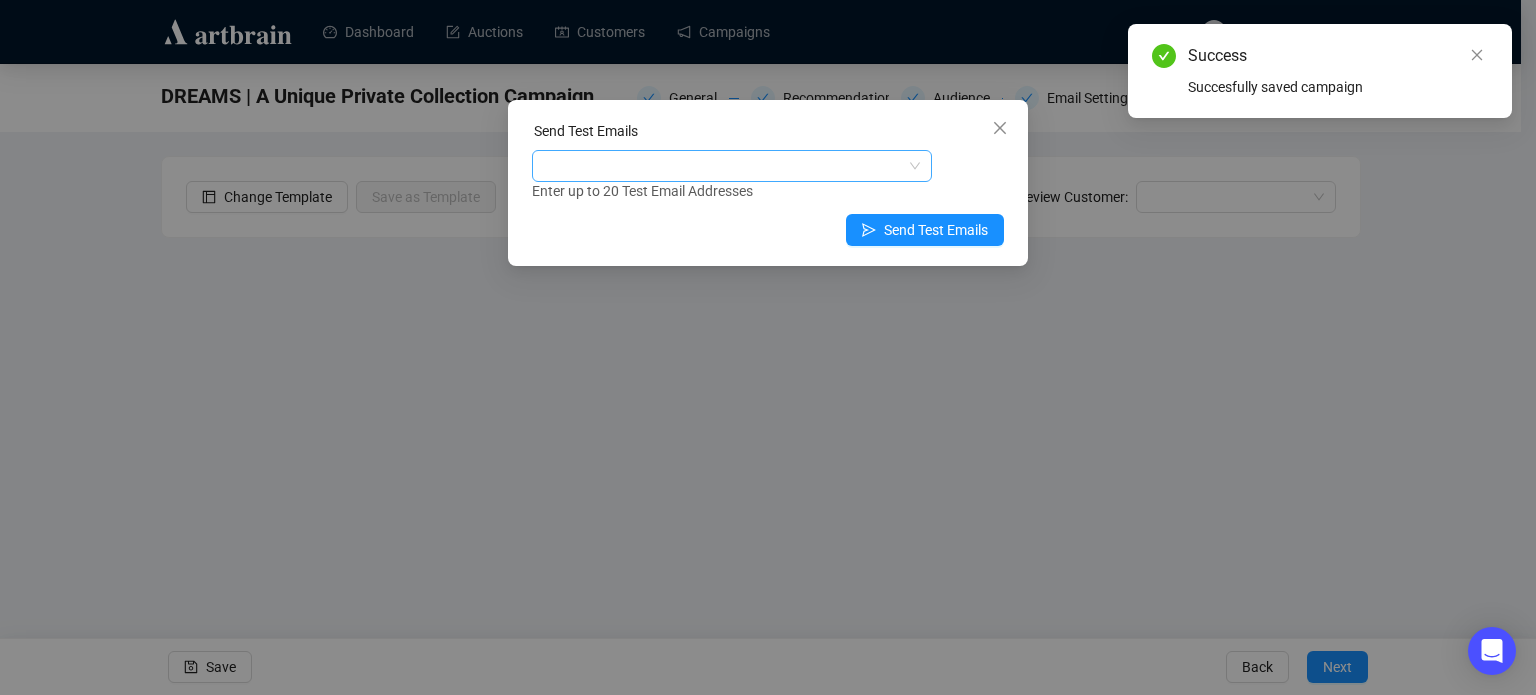 click at bounding box center [721, 166] 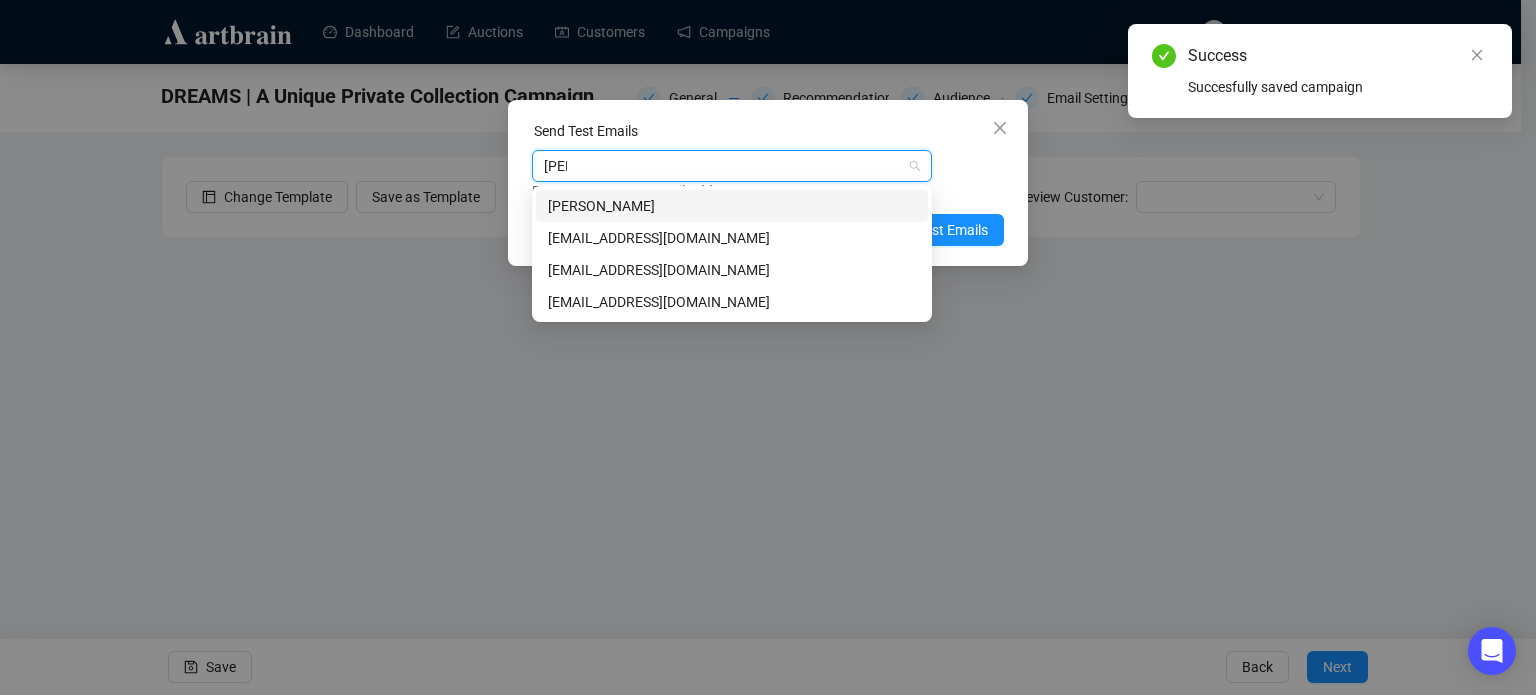 type on "loui" 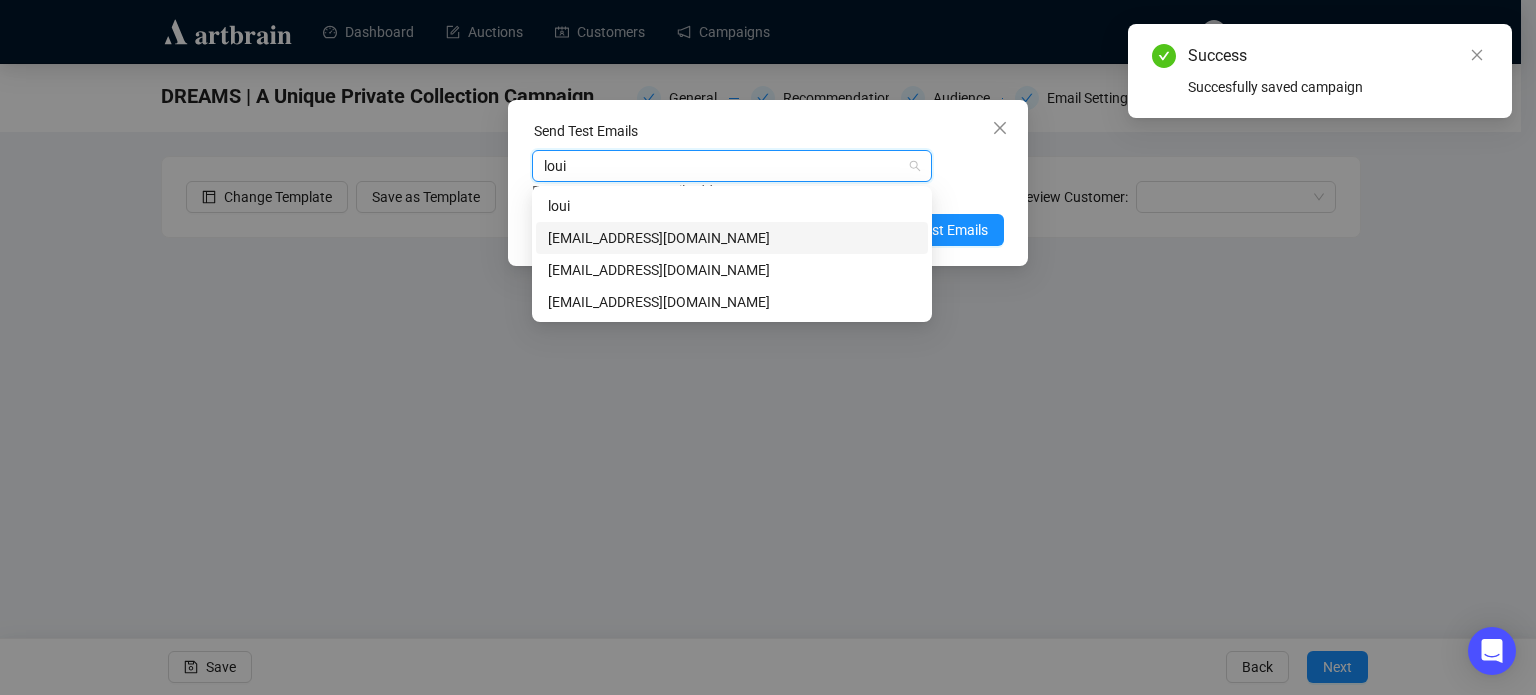 click on "[EMAIL_ADDRESS][DOMAIN_NAME]" at bounding box center (732, 238) 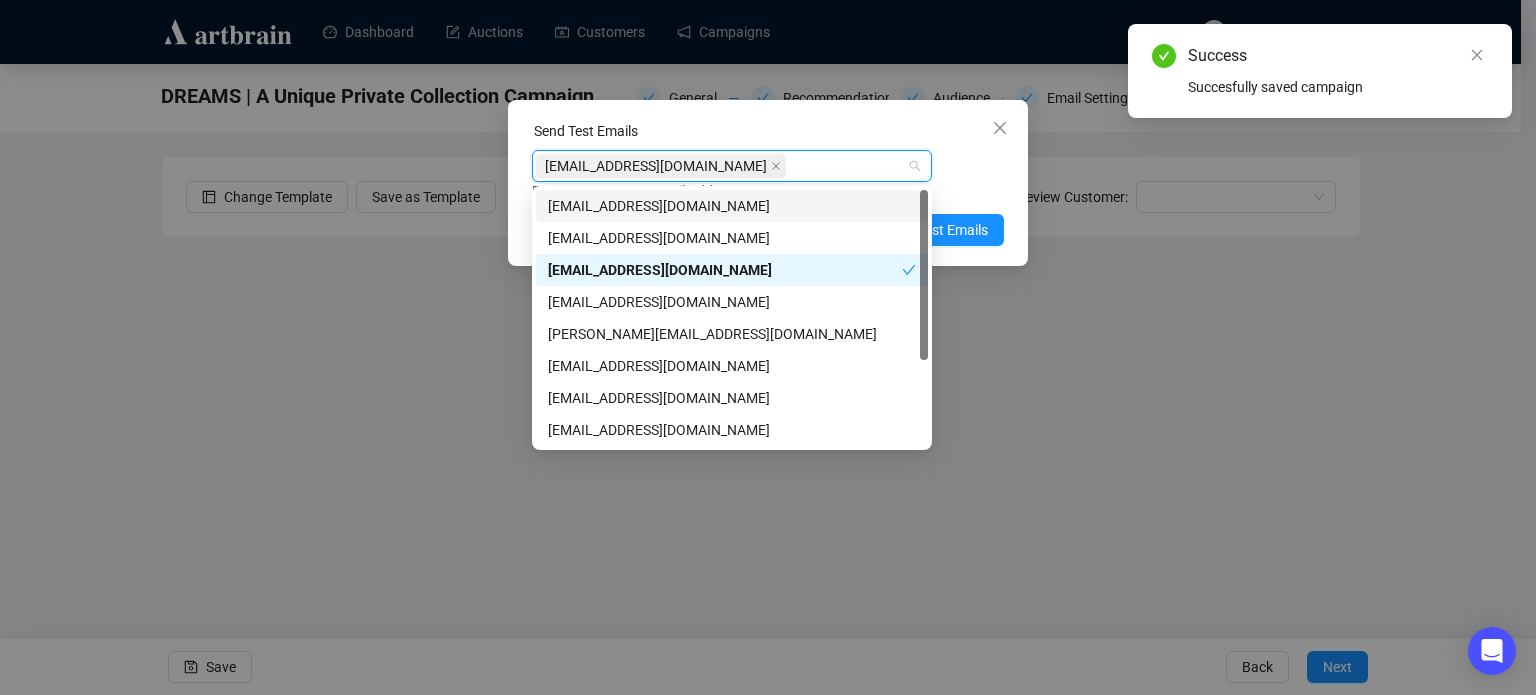click on "[EMAIL_ADDRESS][DOMAIN_NAME]   Enter up to 20 Test Email Addresses" at bounding box center [768, 176] 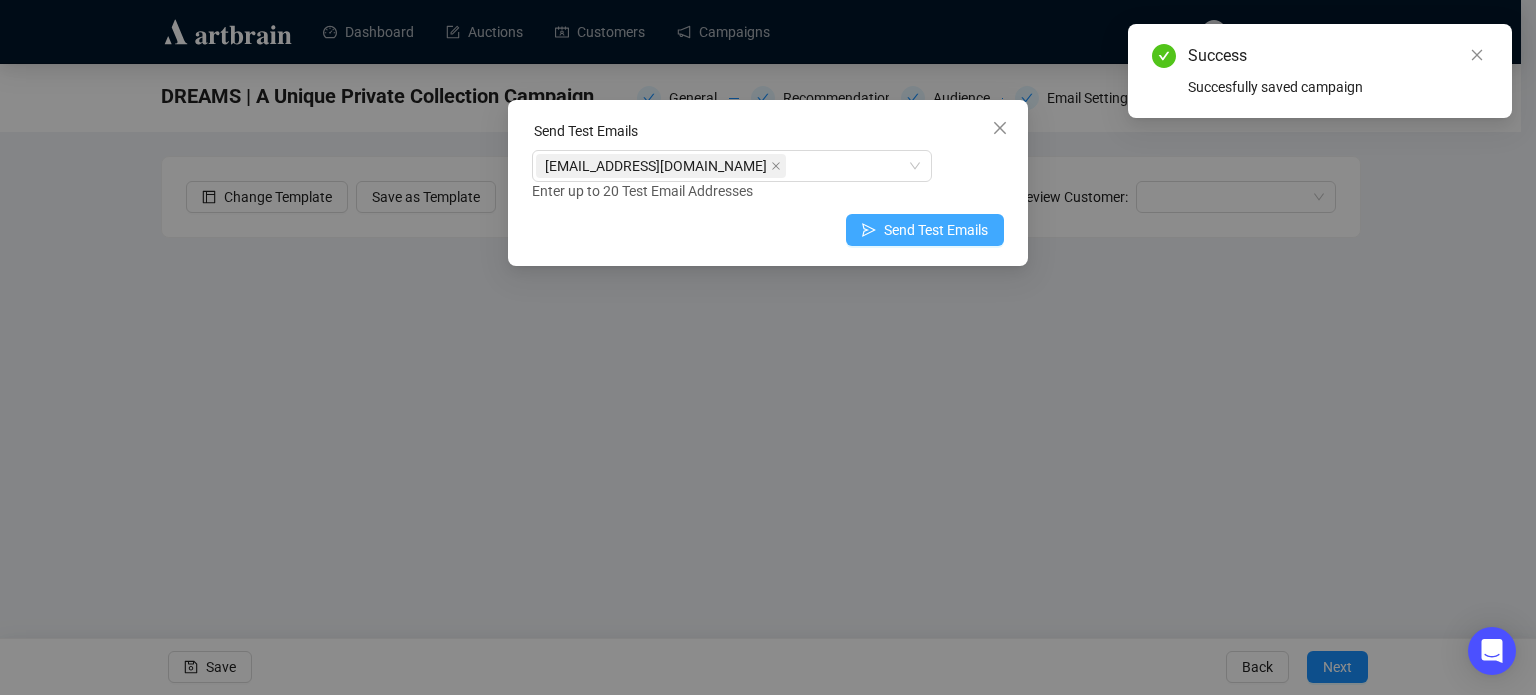 click on "Send Test Emails" at bounding box center (936, 230) 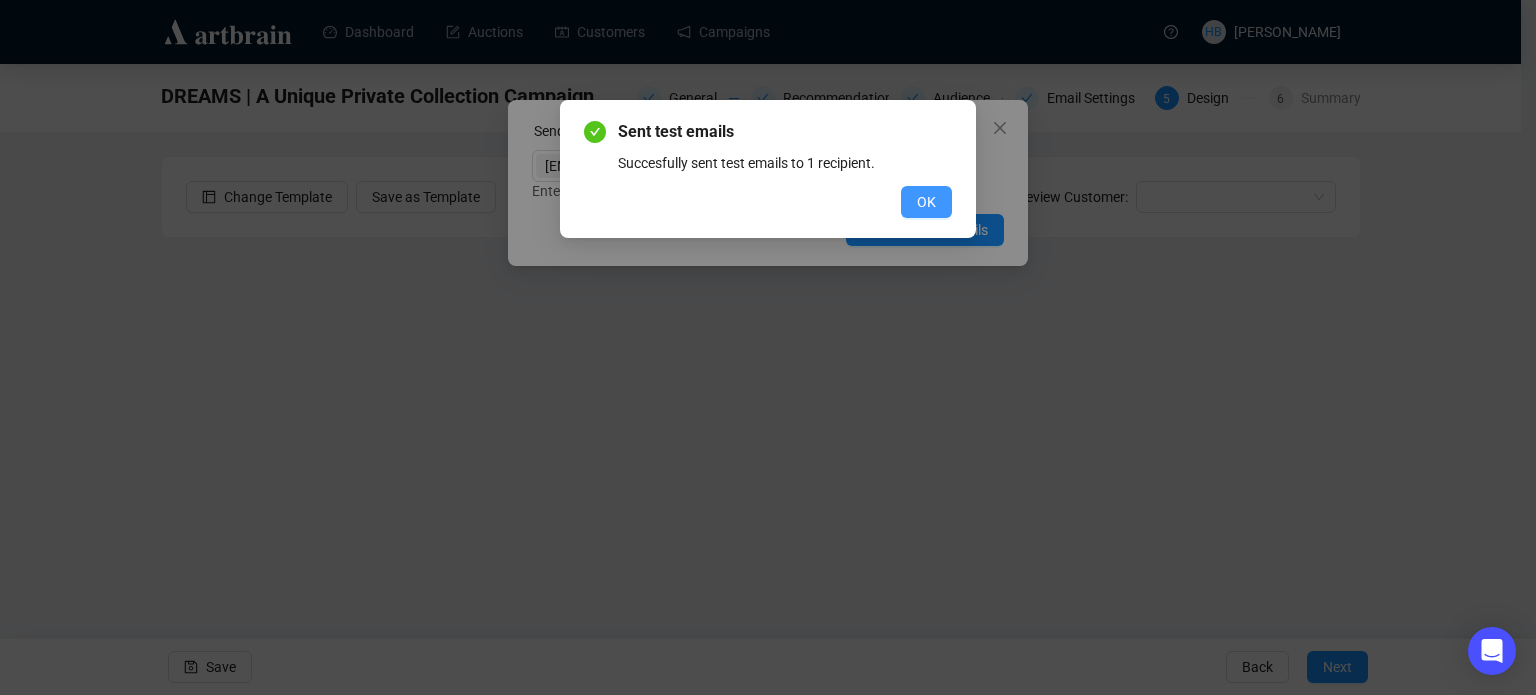 click on "OK" at bounding box center [926, 202] 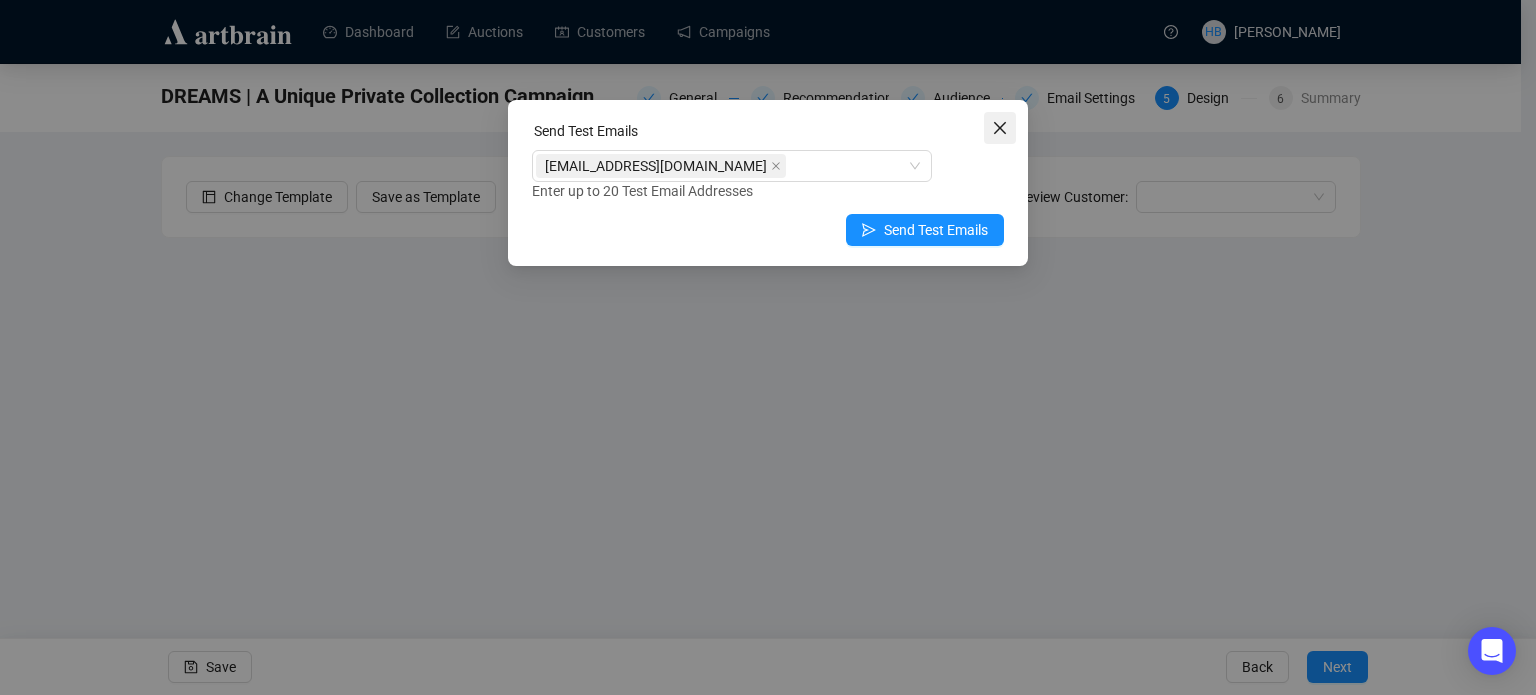 click at bounding box center [1000, 128] 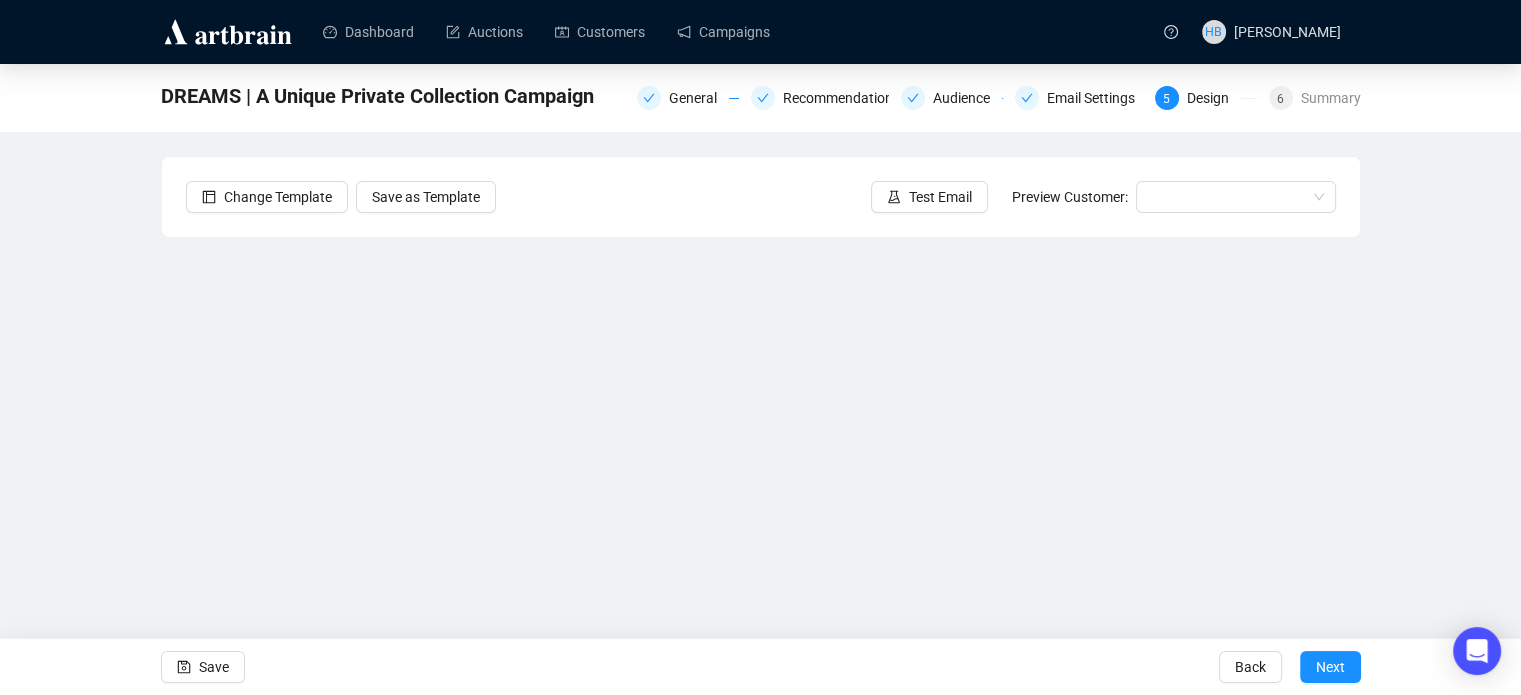 click on "DREAMS | A Unique Private Collection Campaign General Recommendations Audience Email Settings 5 Design 6 Summary Change Template Save as Template Test Email Preview Customer: Save Back Next" at bounding box center (760, 401) 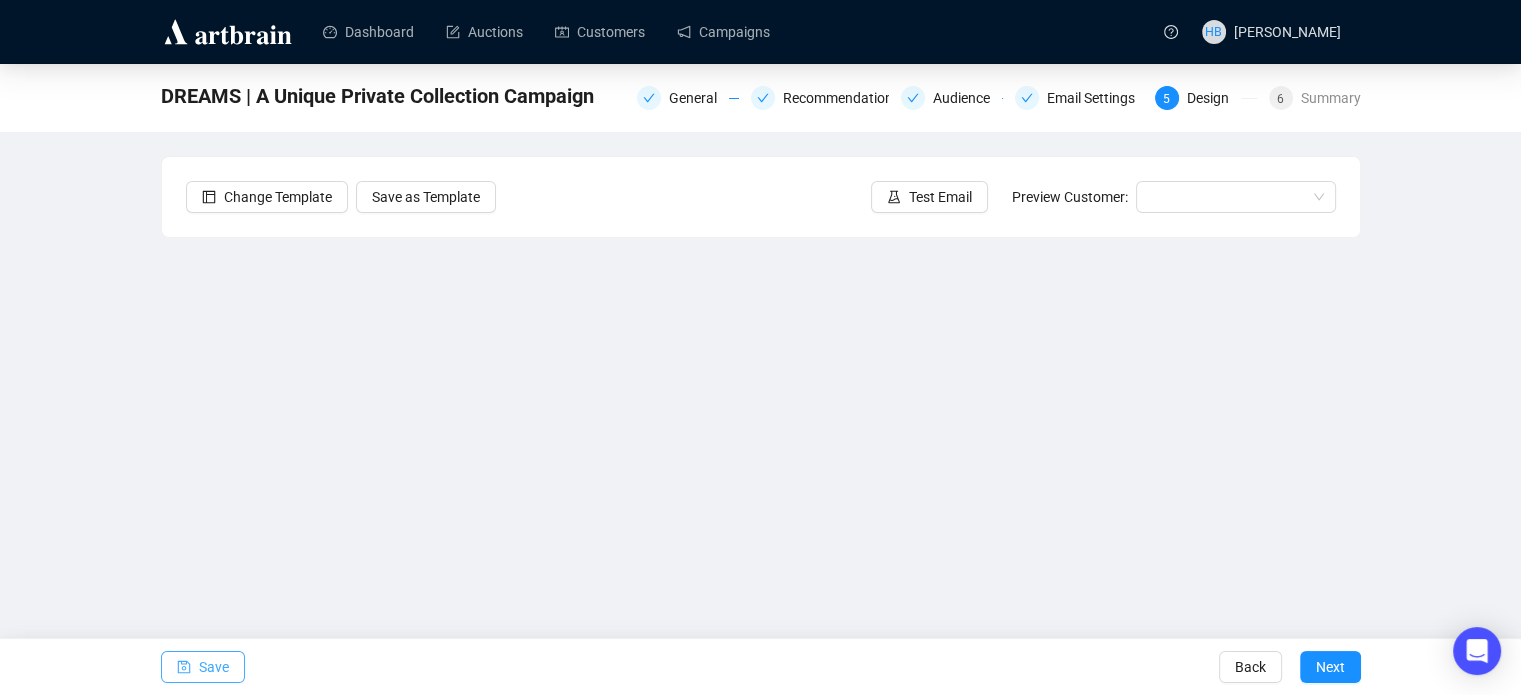 click on "Save" at bounding box center (214, 667) 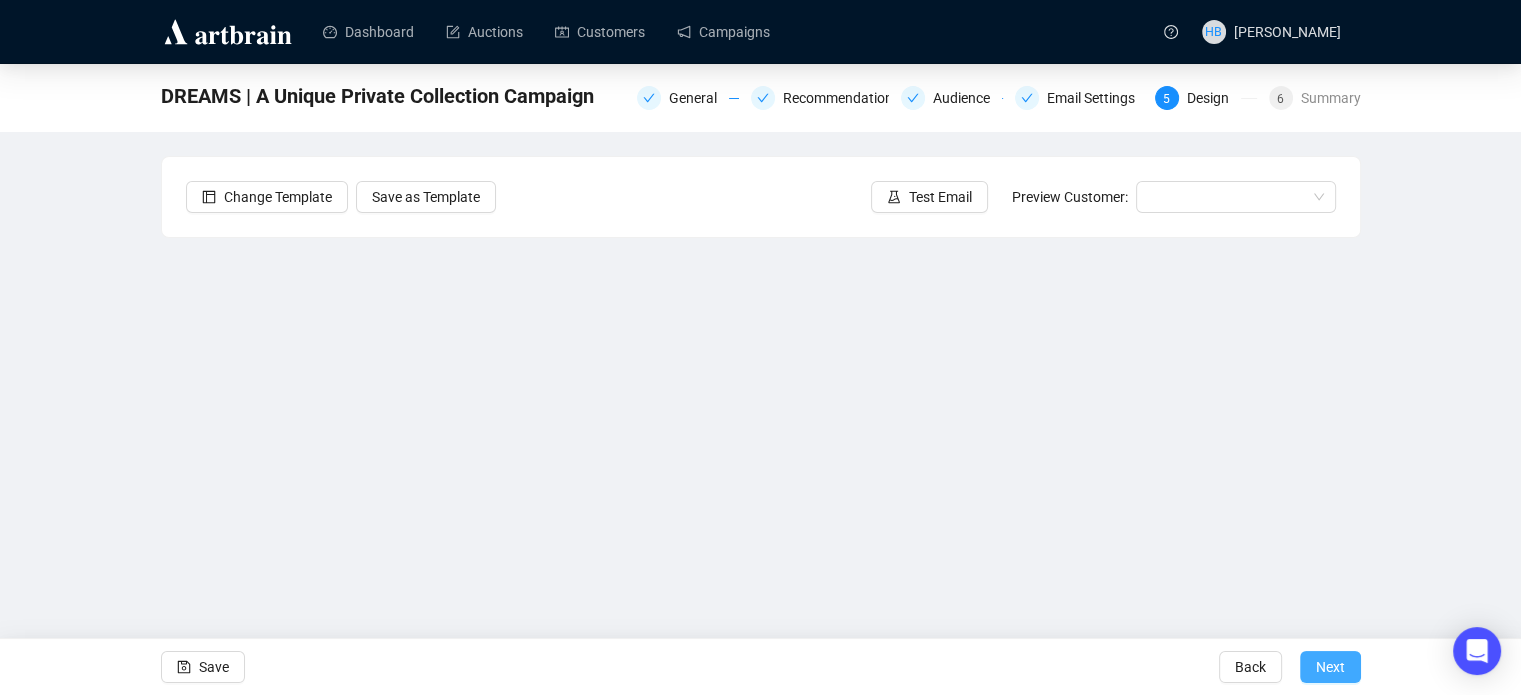 click on "Next" at bounding box center [1330, 667] 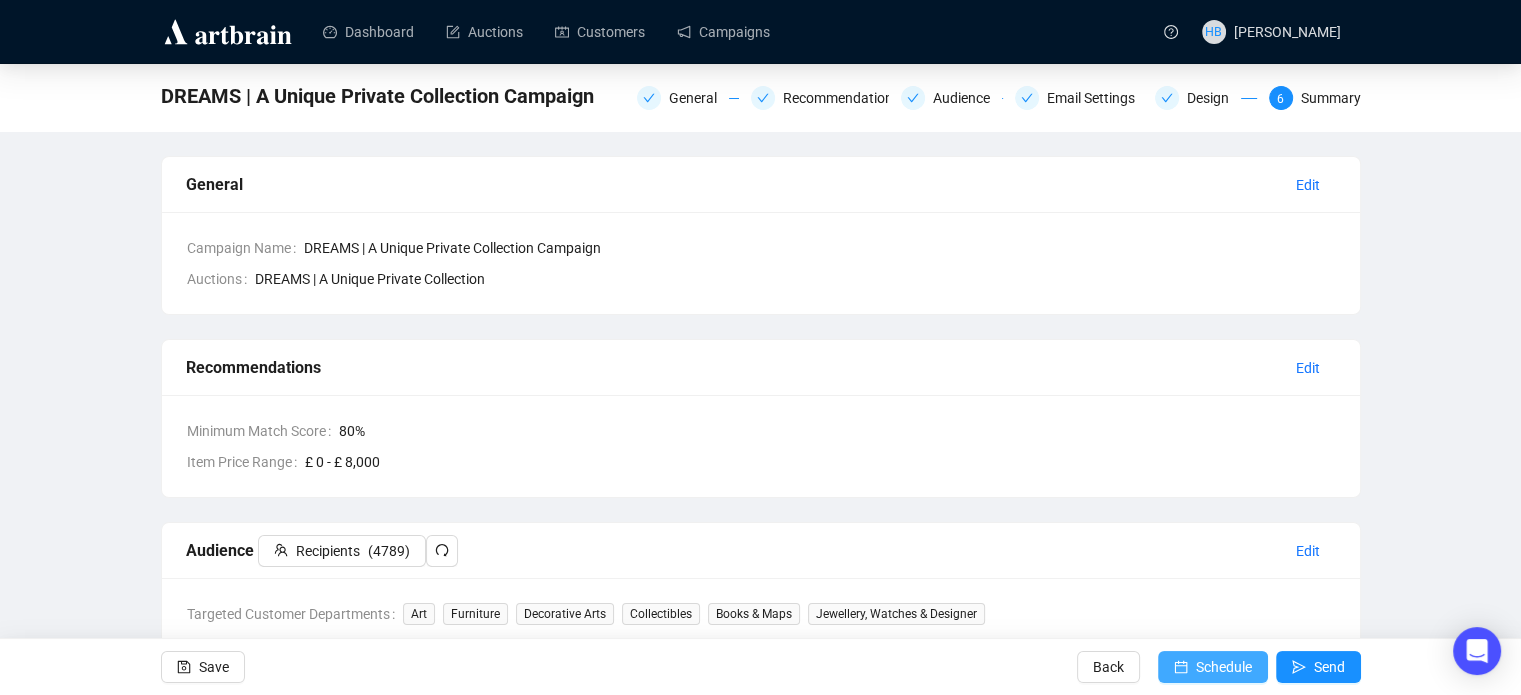 click on "Schedule" at bounding box center (1224, 667) 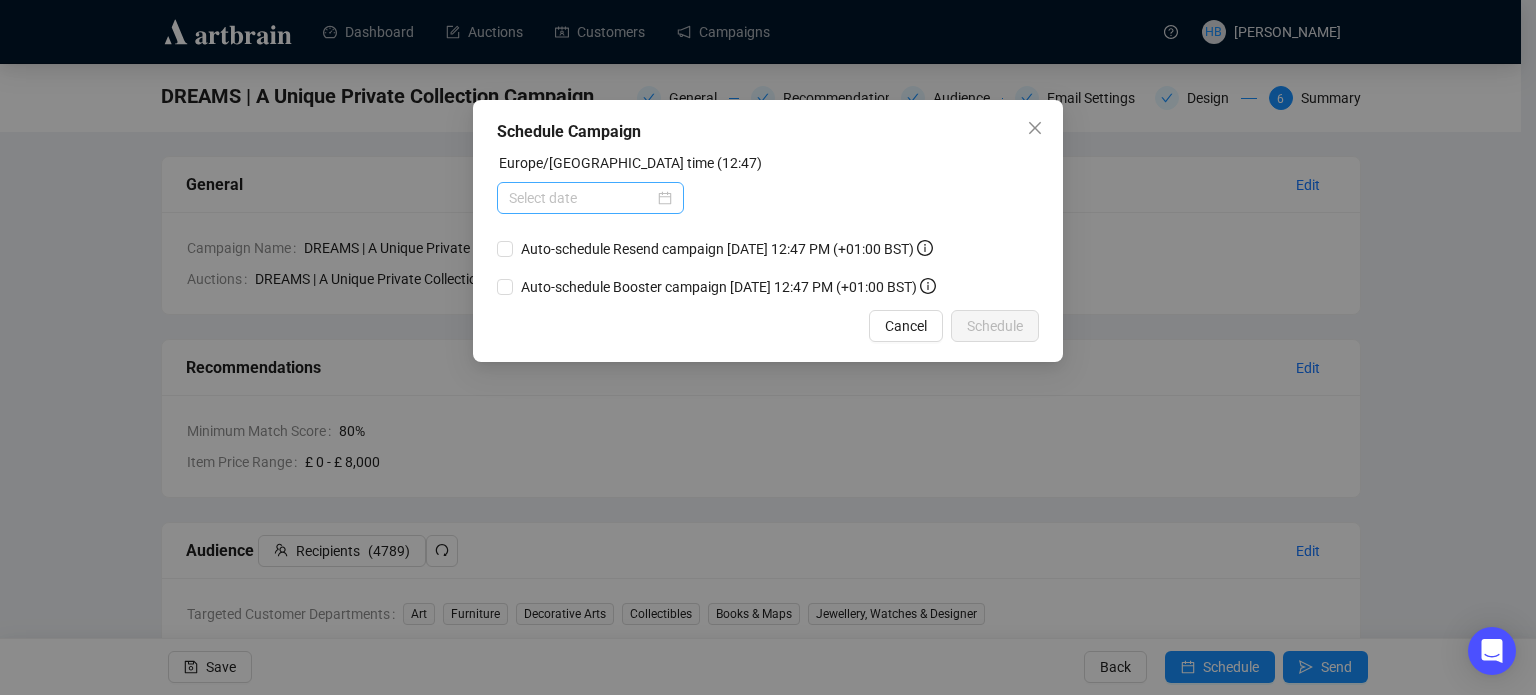 click at bounding box center [590, 198] 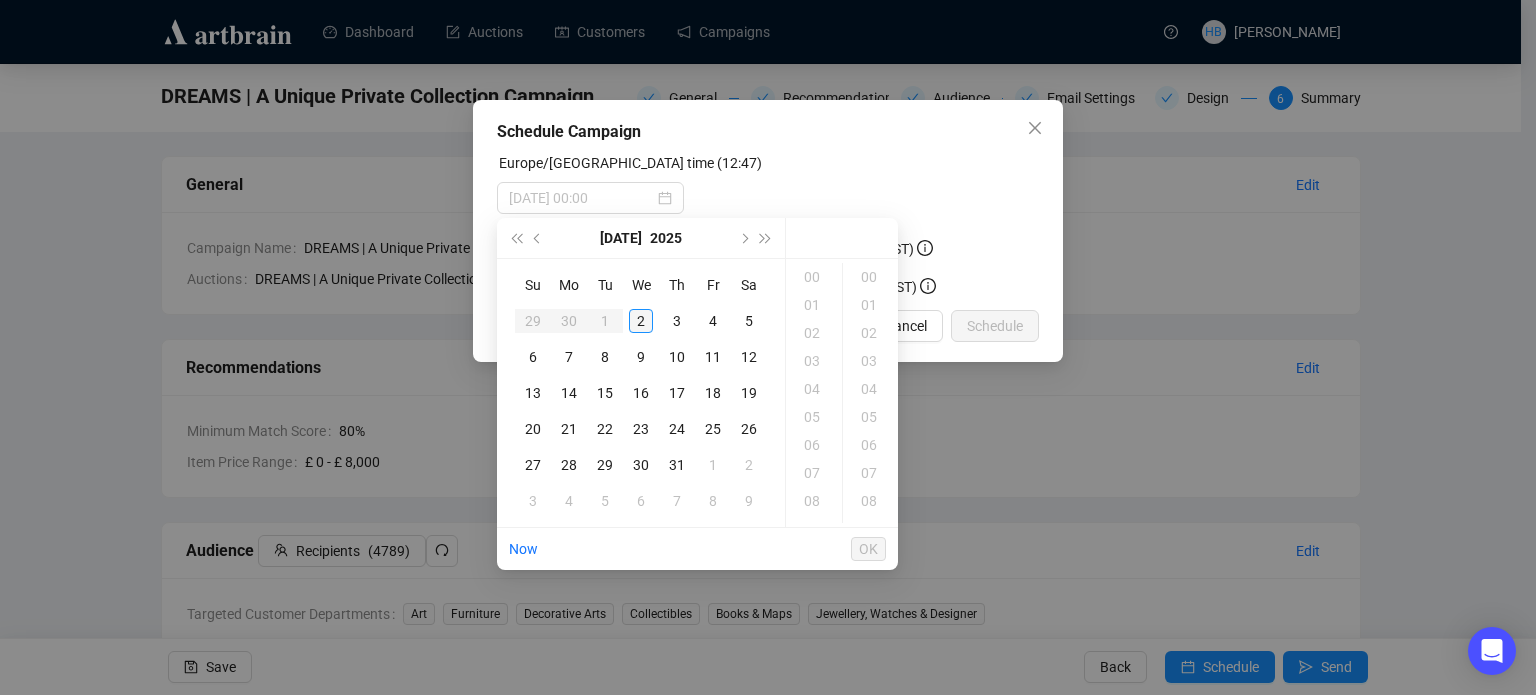 click on "2" at bounding box center (641, 321) 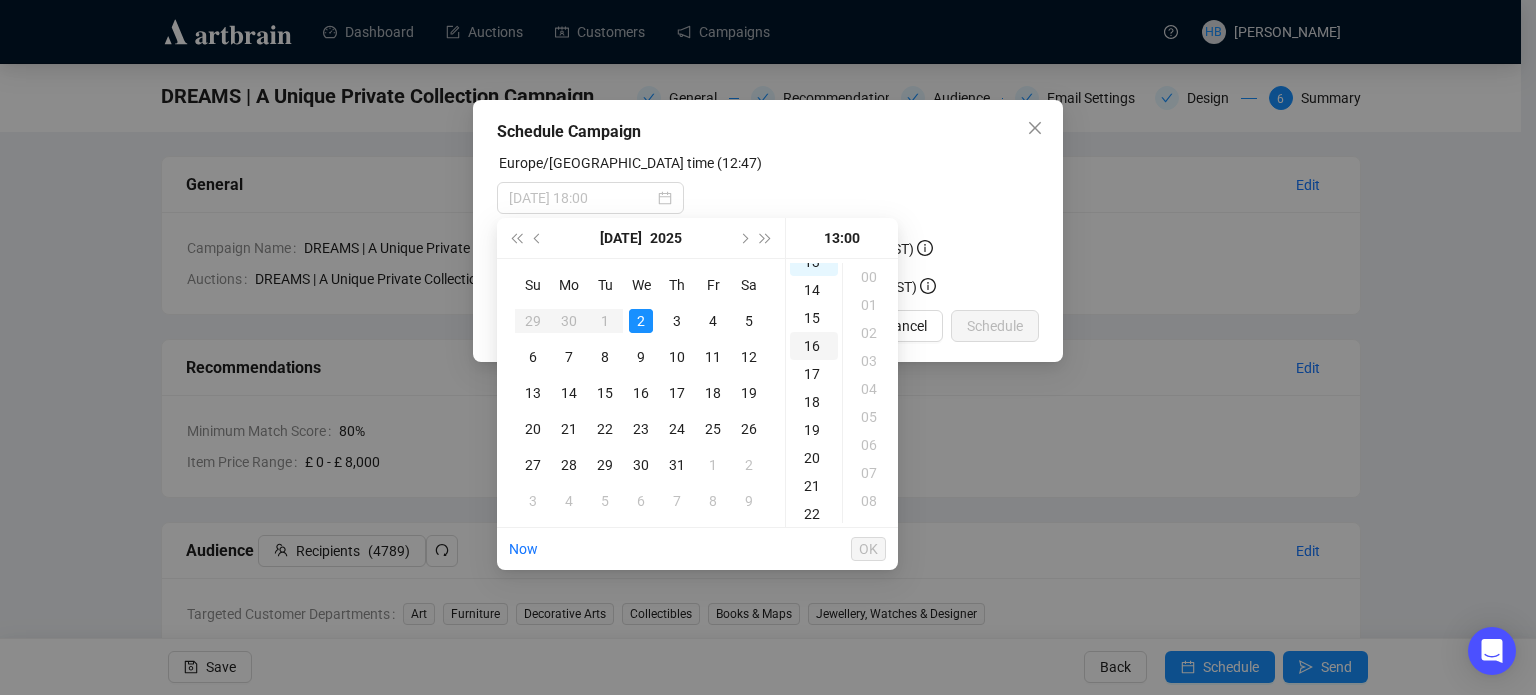 scroll, scrollTop: 380, scrollLeft: 0, axis: vertical 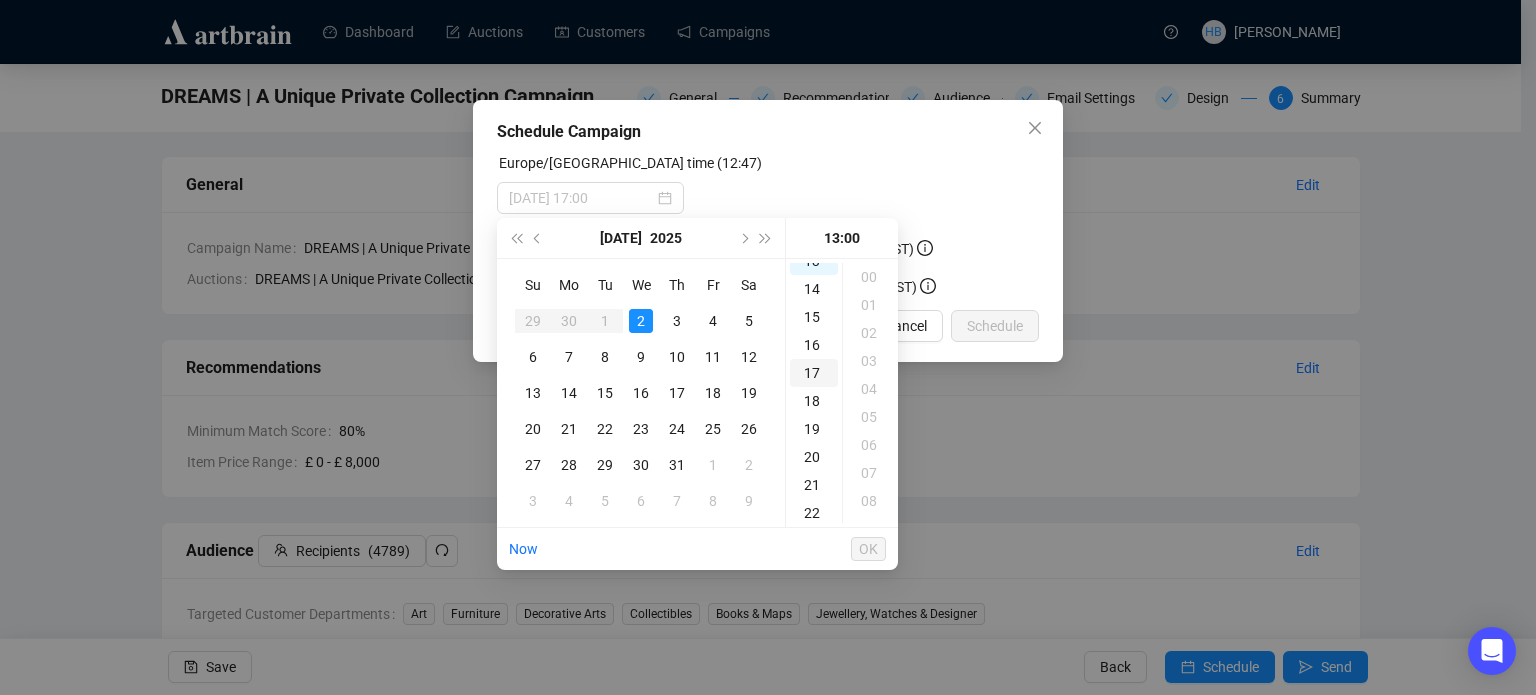 click on "17" at bounding box center (814, 373) 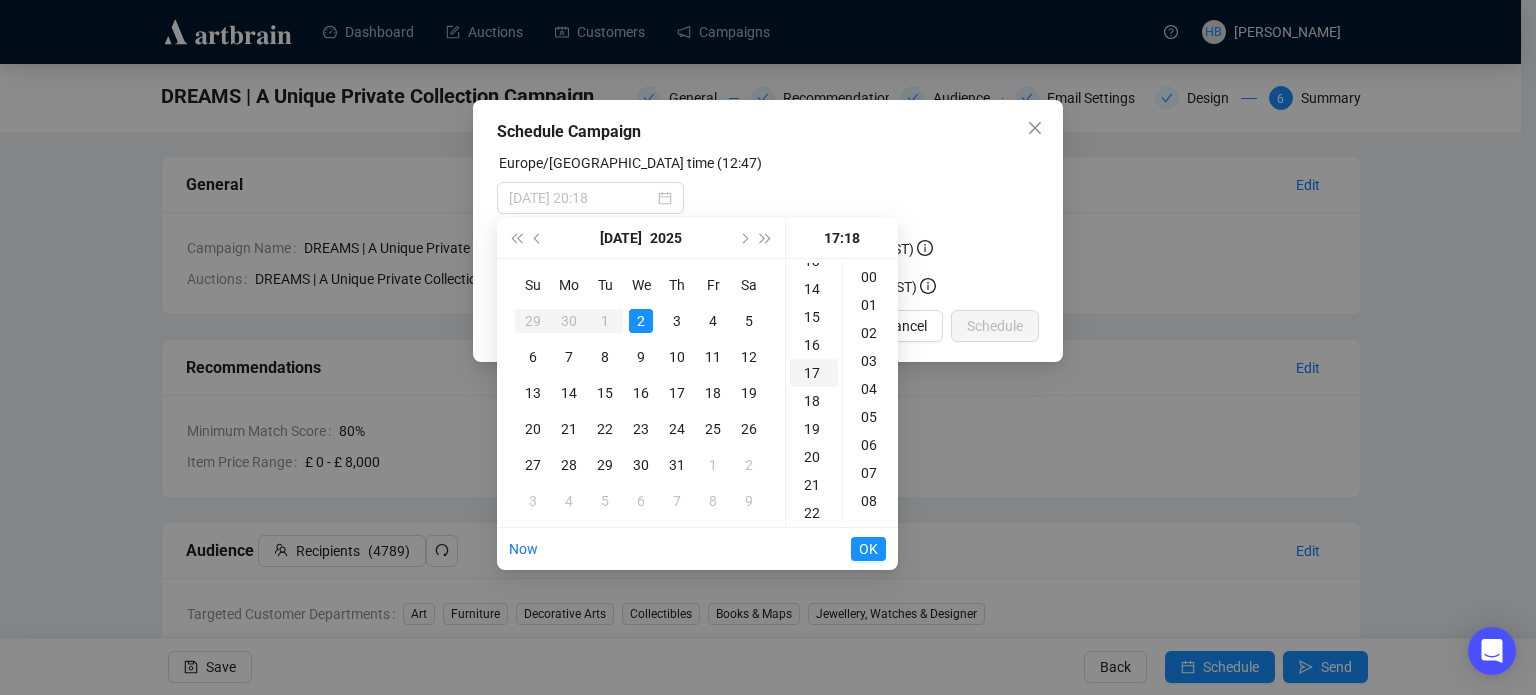 scroll, scrollTop: 472, scrollLeft: 0, axis: vertical 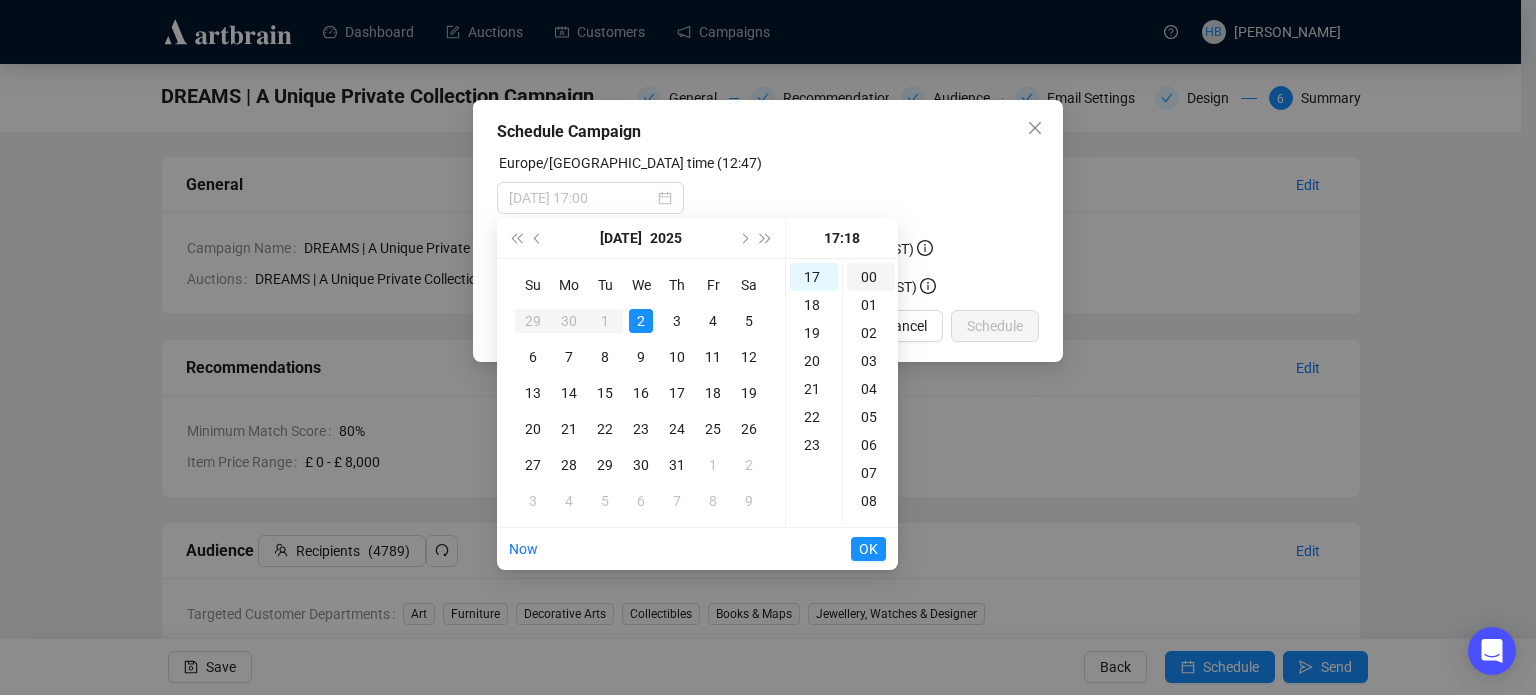click on "00" at bounding box center (871, 277) 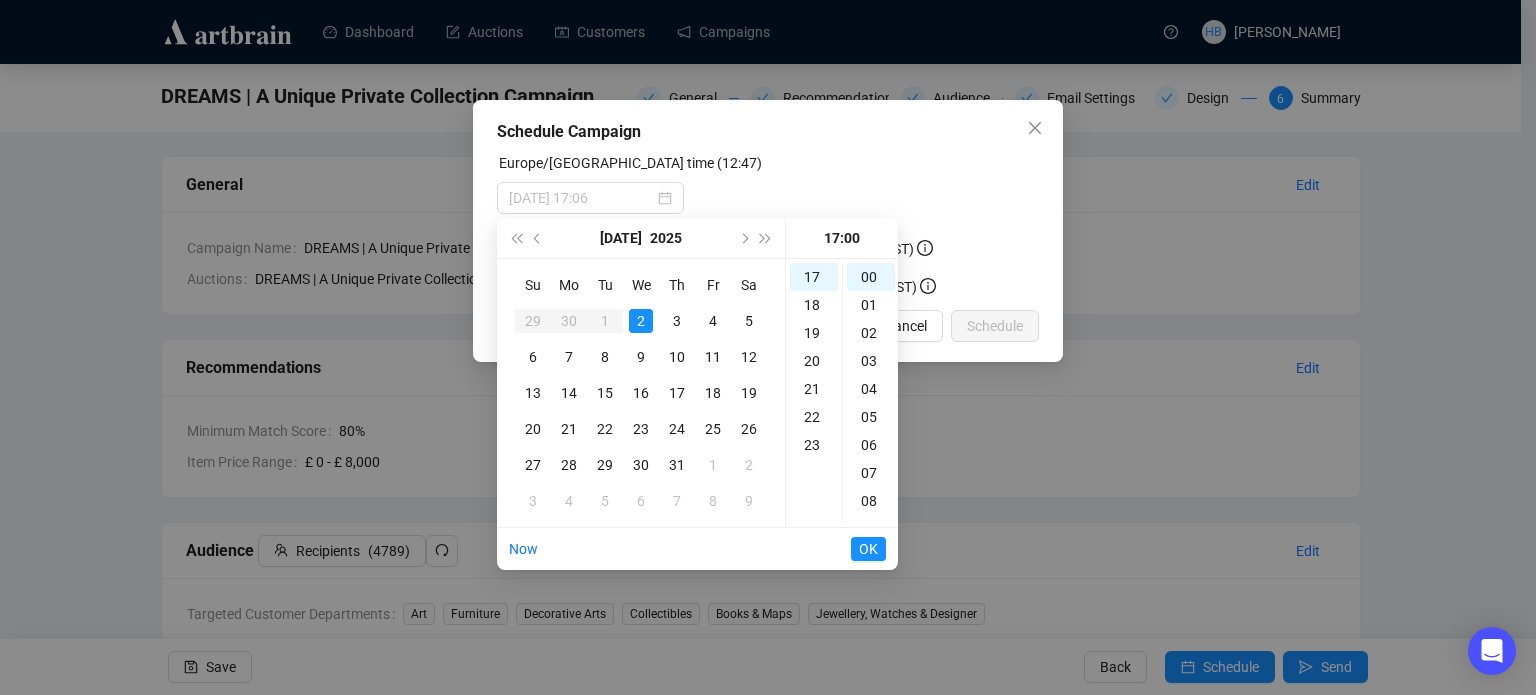 type on "[DATE] 17:00" 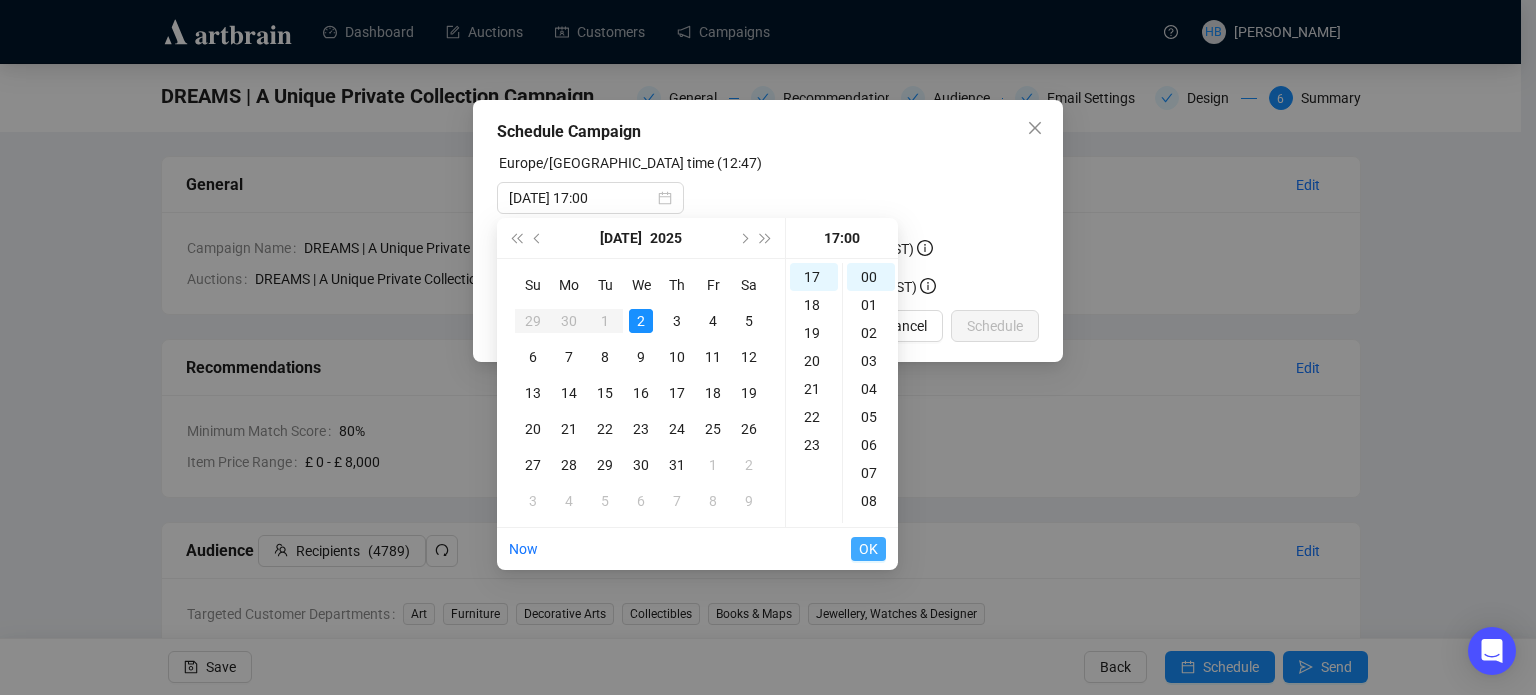 click on "OK" at bounding box center [868, 549] 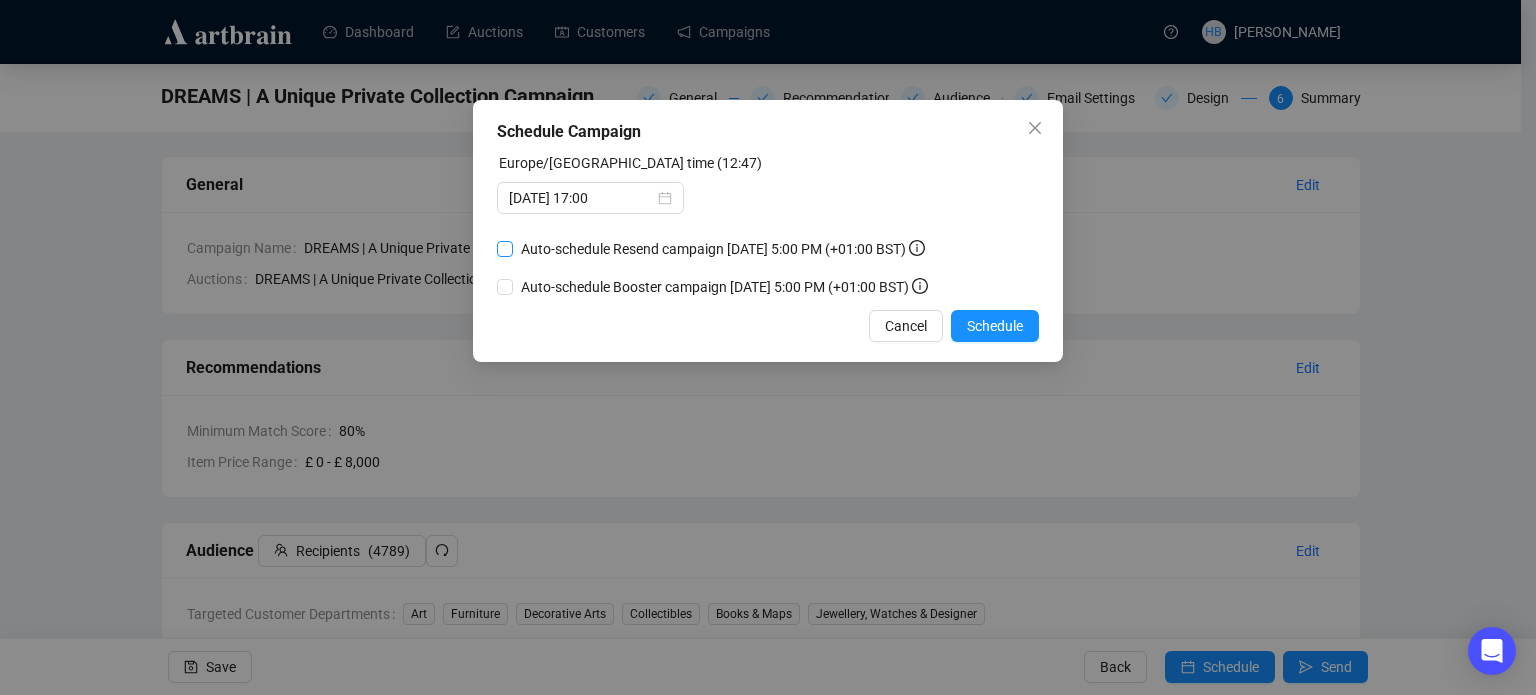 click on "Auto-schedule Resend campaign   [DATE] 5:00 PM (+01:00 BST)" at bounding box center [723, 249] 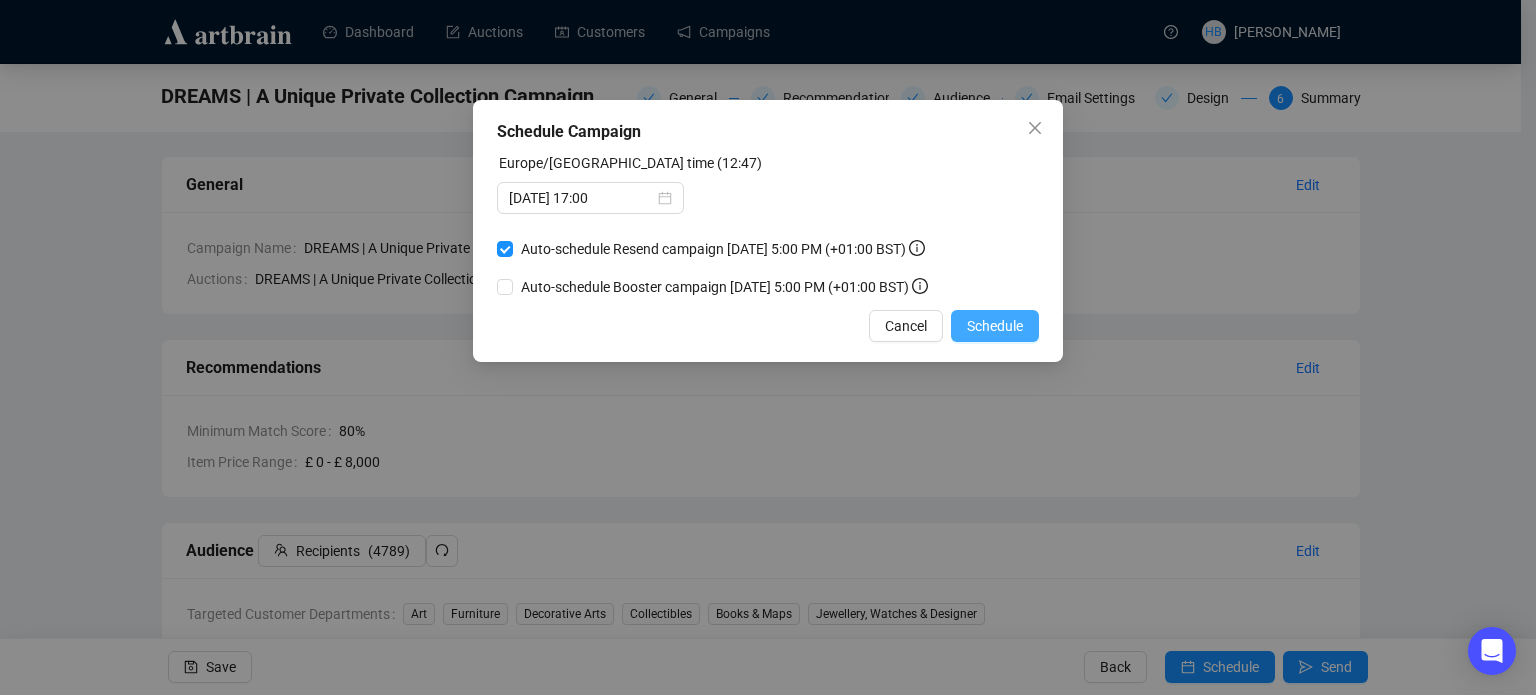 click on "Schedule" at bounding box center [995, 326] 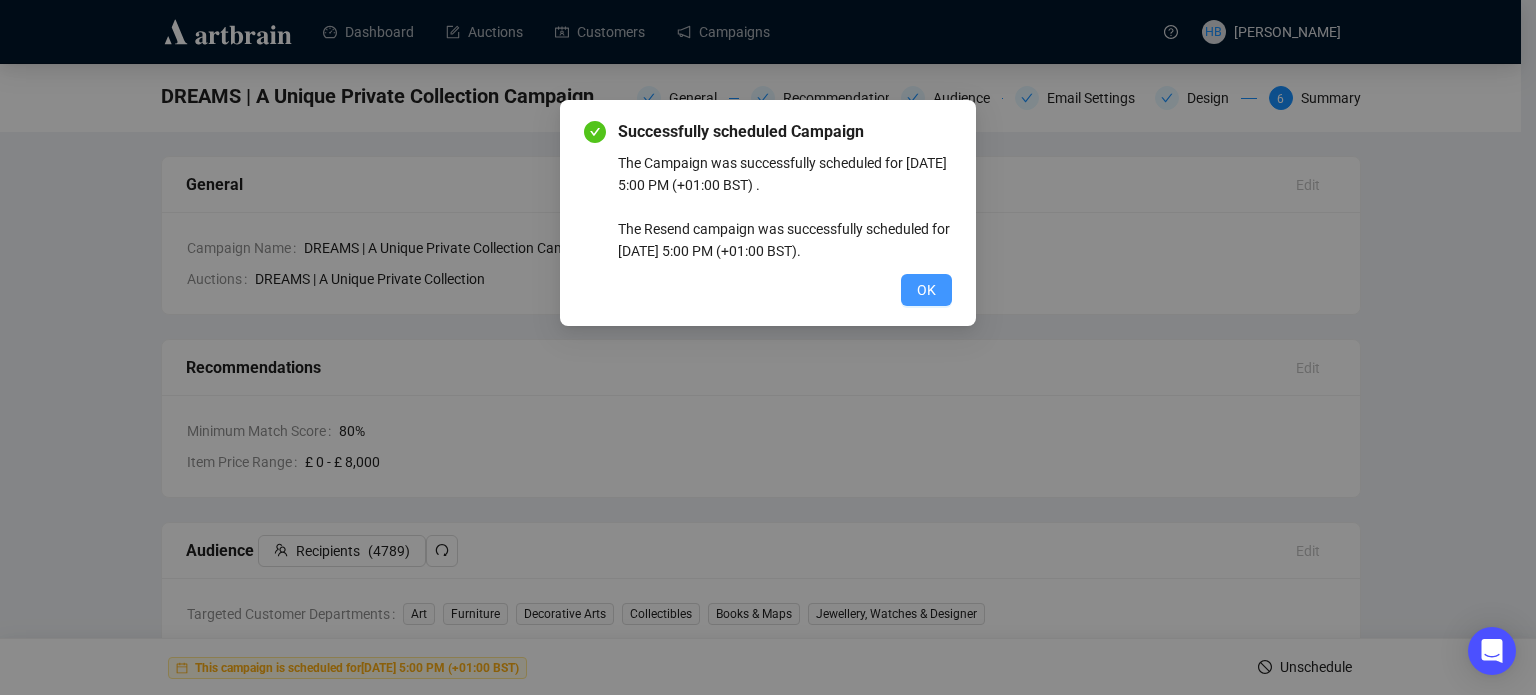 click on "OK" at bounding box center [926, 290] 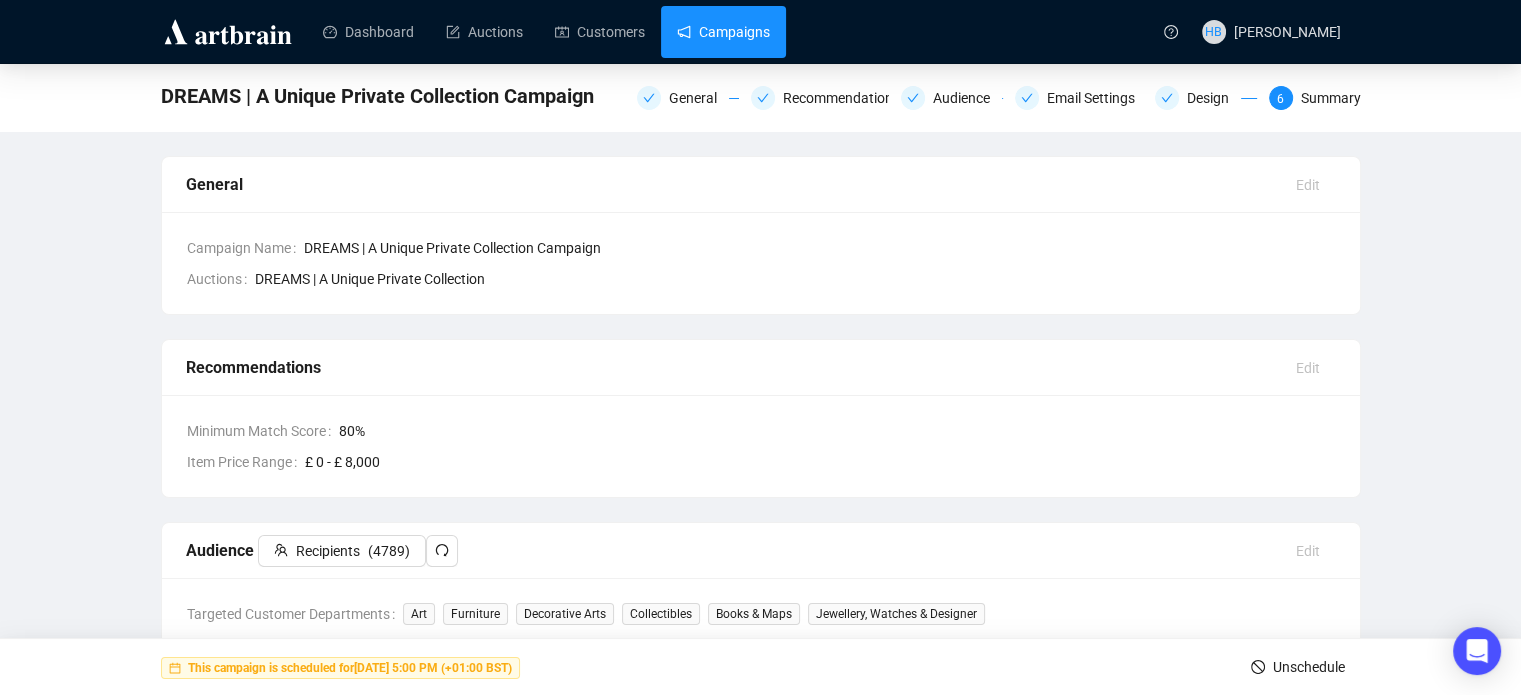 click on "Campaigns" at bounding box center (723, 32) 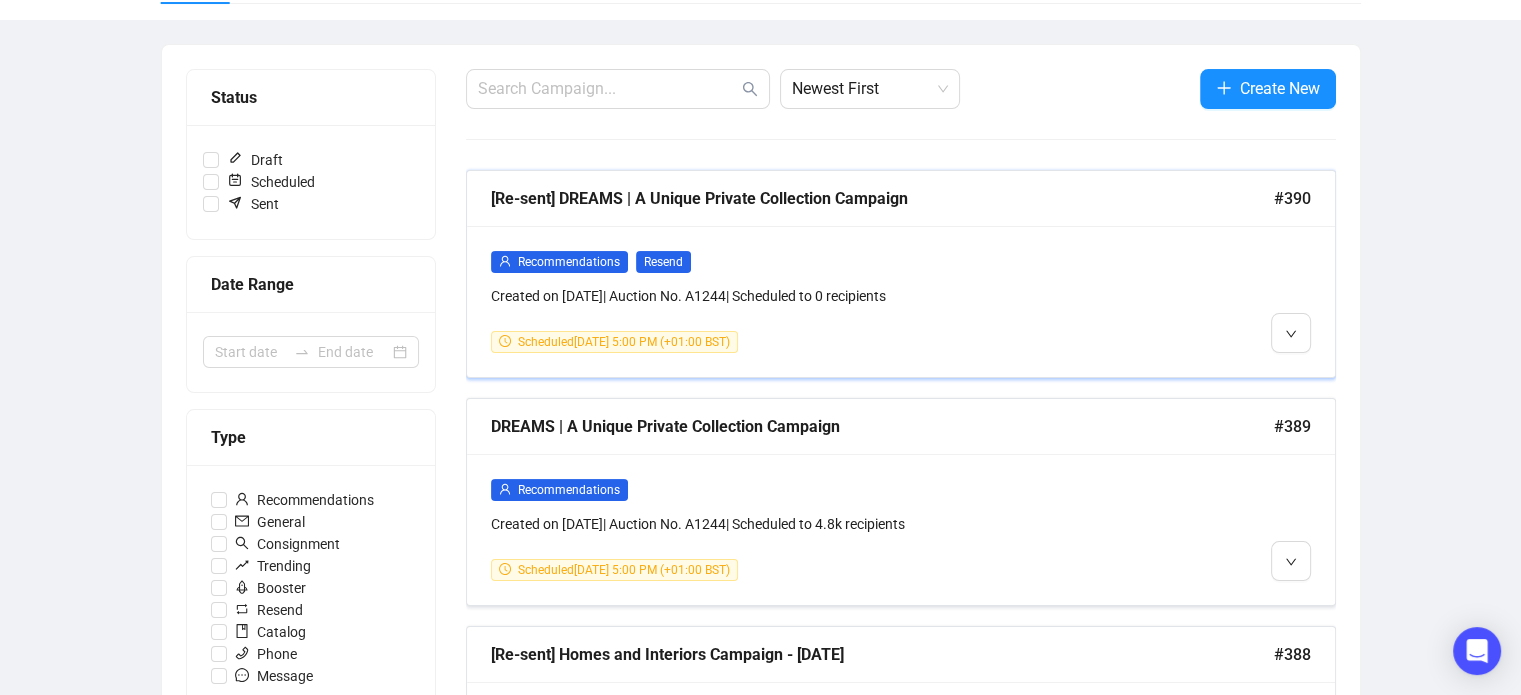 scroll, scrollTop: 196, scrollLeft: 0, axis: vertical 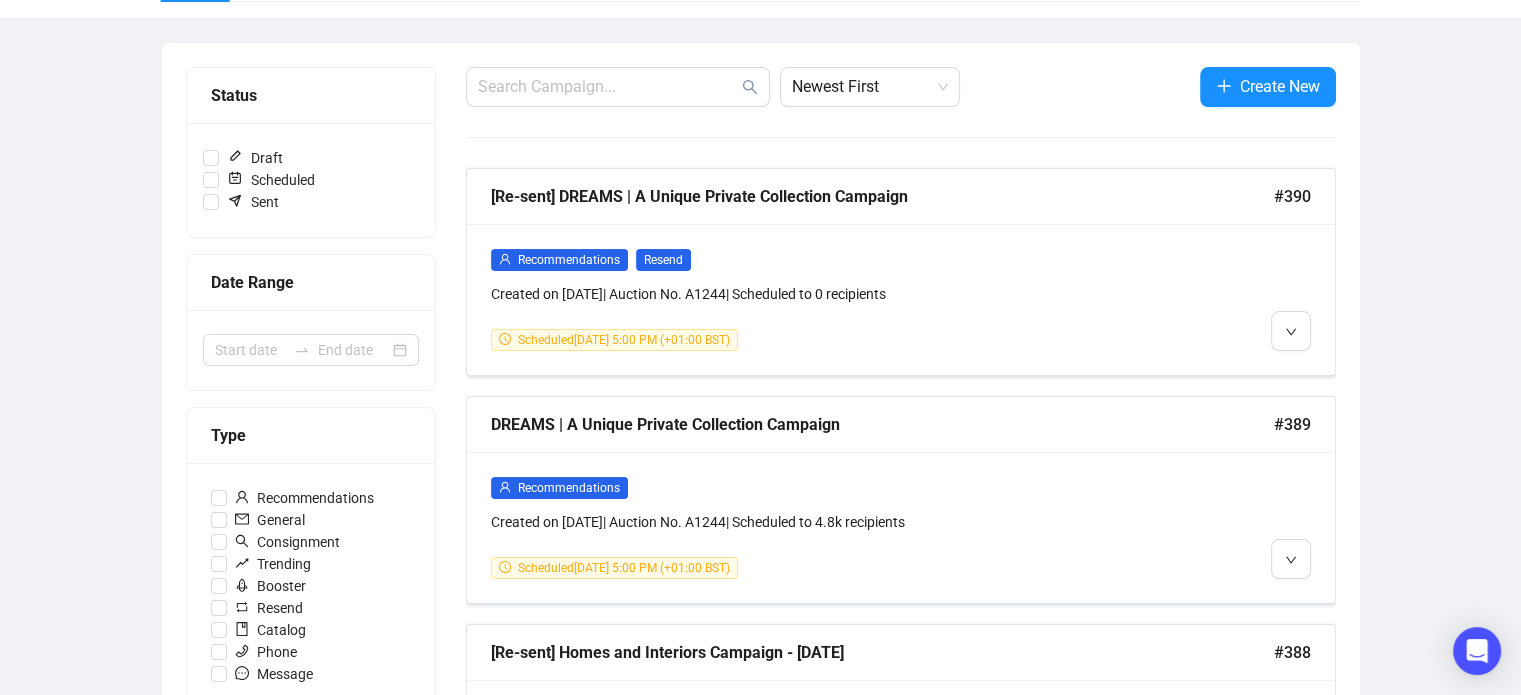 click on "Campaigns Draft Campaigns 4 Scheduled Campaigns 0 Sent Campaigns 314 Campaigns Templates Status
Draft
Scheduled
Sent Date Range Type Recommendations General Consignment Trending Booster Resend Catalog Phone Message Departments Art Furniture Decorative Arts Collectibles Wine & Spirits Books & Maps Jewellery, Watches & Designer Bids Newest First Create New [Re-sent] DREAMS | A Unique Private Collection Campaign #390 Recommendations Resend Created on [DATE]  | Auction No. A1244  | Scheduled to 0  recipients Scheduled  [DATE] 5:00 PM (+01:00 BST) DREAMS | A Unique Private Collection Campaign #389 Recommendations Created on [DATE]  | Auction No. A1244  | Scheduled to 4.8k  recipients Scheduled  [DATE] 5:00 PM (+01:00 BST) [Re-sent] Homes and Interiors Campaign - [DATE] #388 Recommendations Resend Created on [DATE]  | Auction No. A1216  | Sent to 6.5k  recipients Sent  [DATE] 1:00 PM (+01:00 BST) 11.3%  Open 30.9%  Click to Open View Report #387" at bounding box center [760, 968] 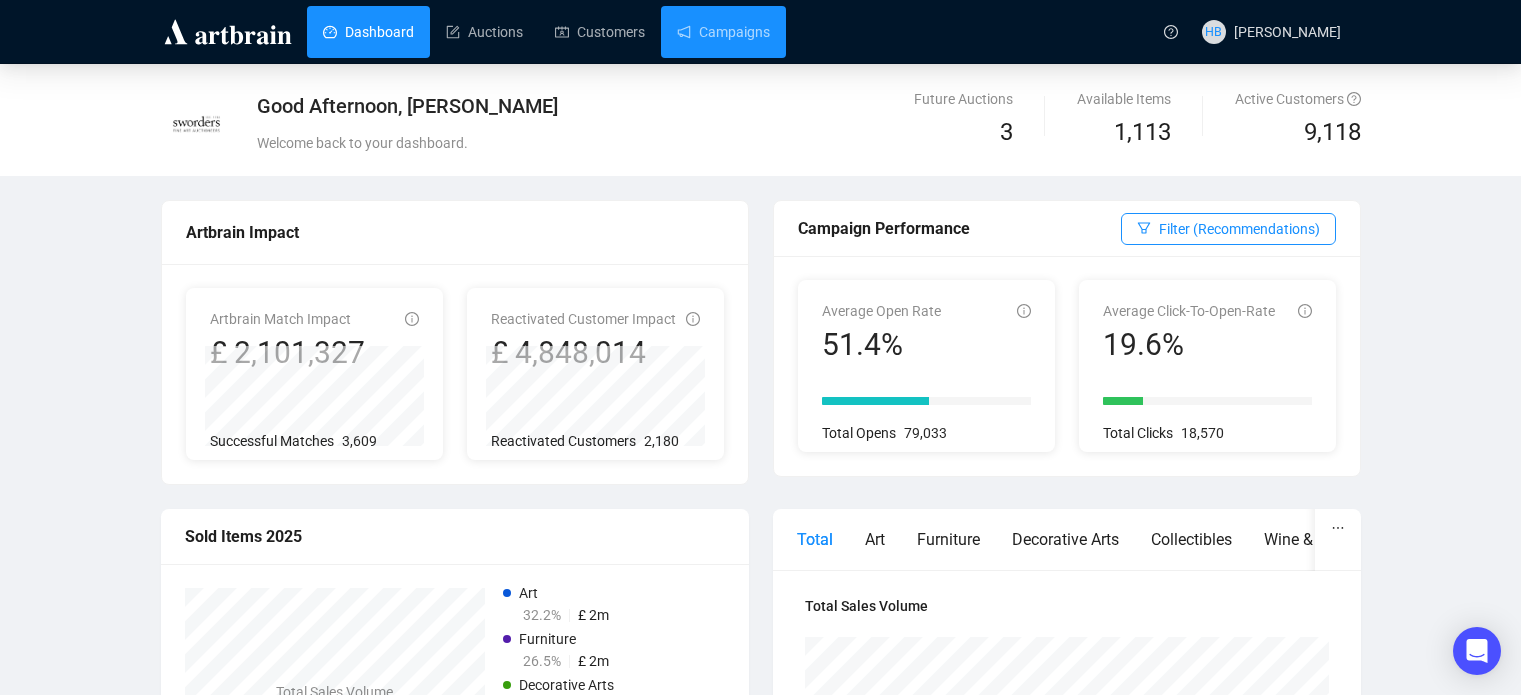 scroll, scrollTop: 0, scrollLeft: 0, axis: both 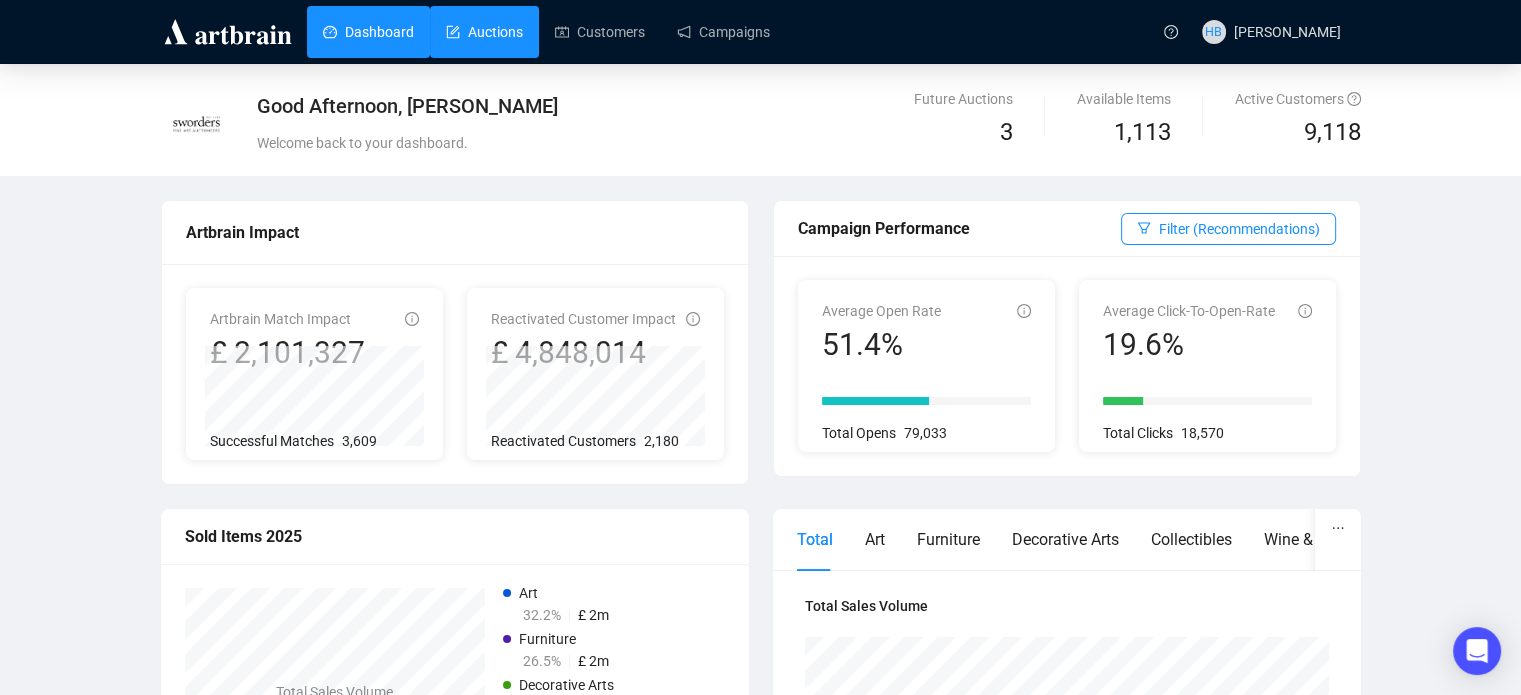 click on "Auctions" at bounding box center (484, 32) 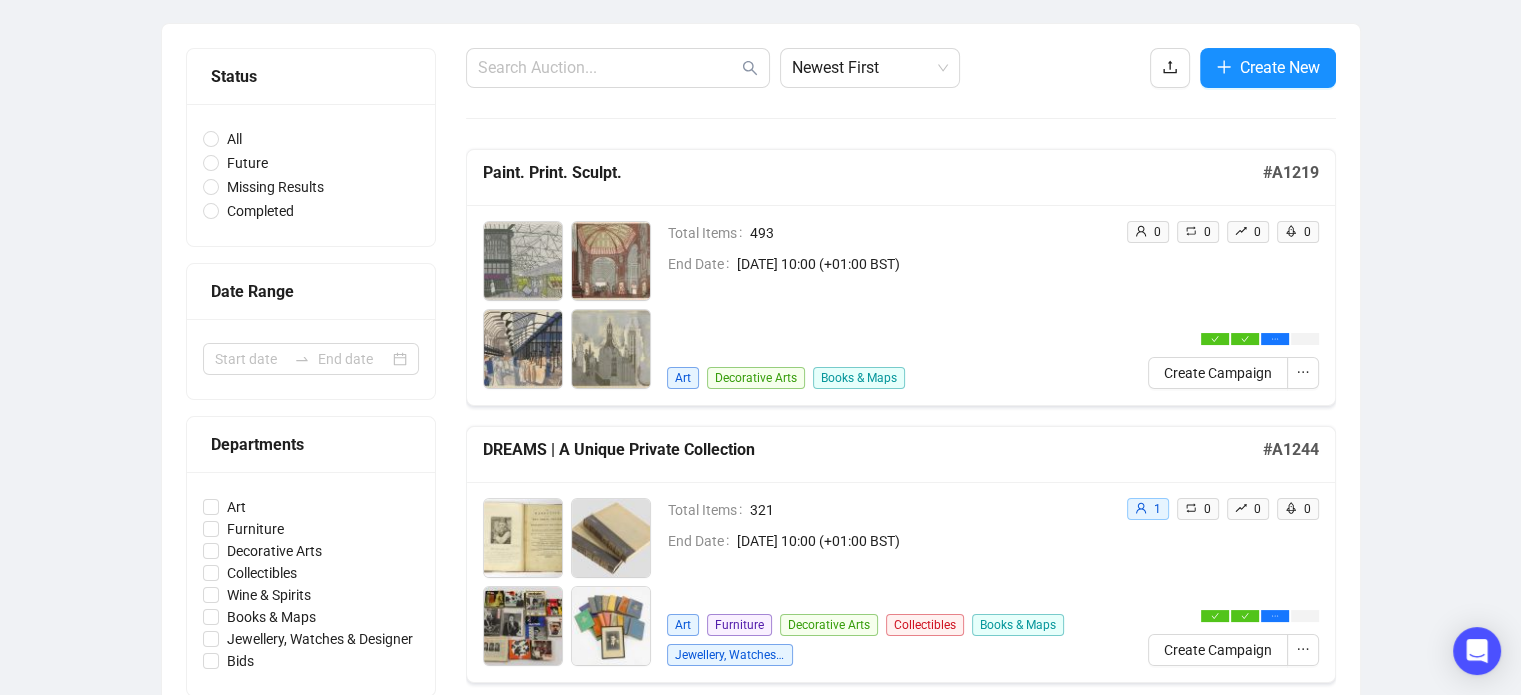 scroll, scrollTop: 181, scrollLeft: 0, axis: vertical 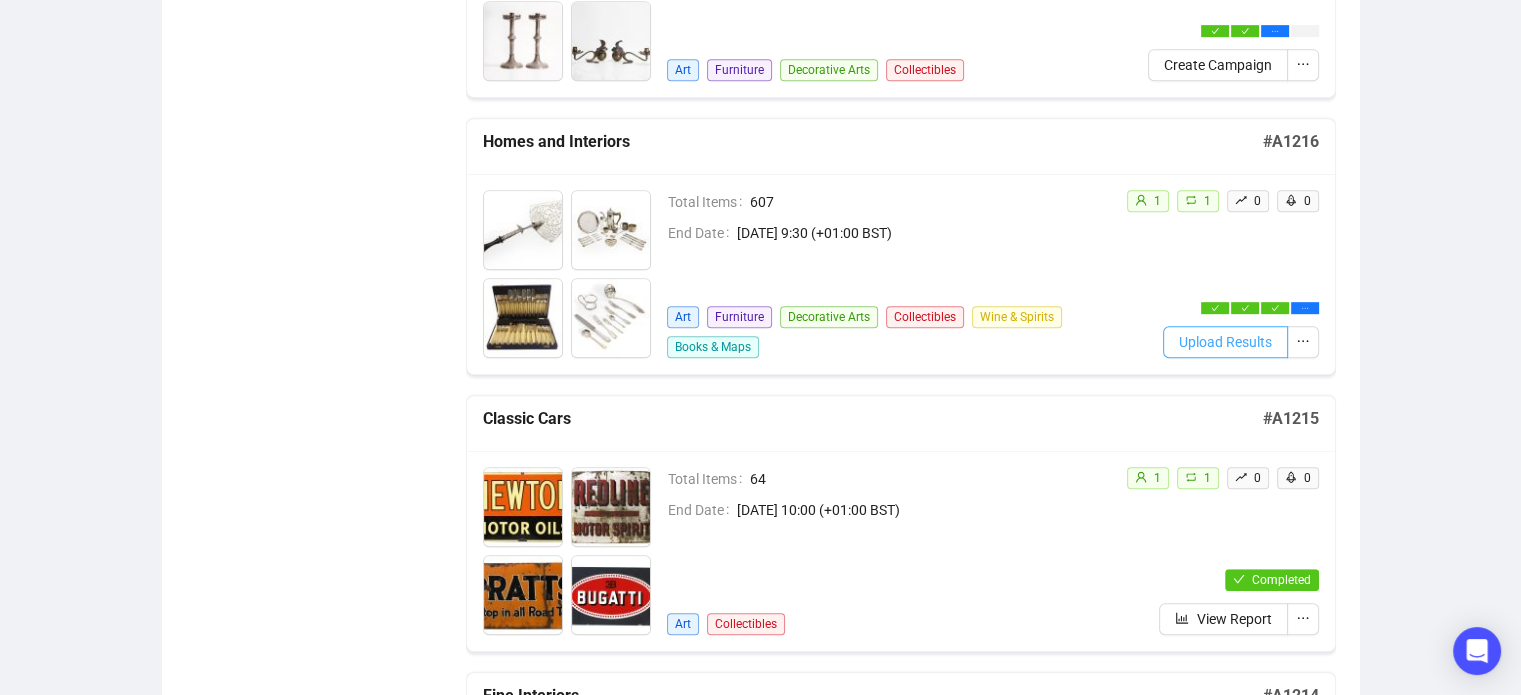 click on "Upload Results" at bounding box center [1225, 342] 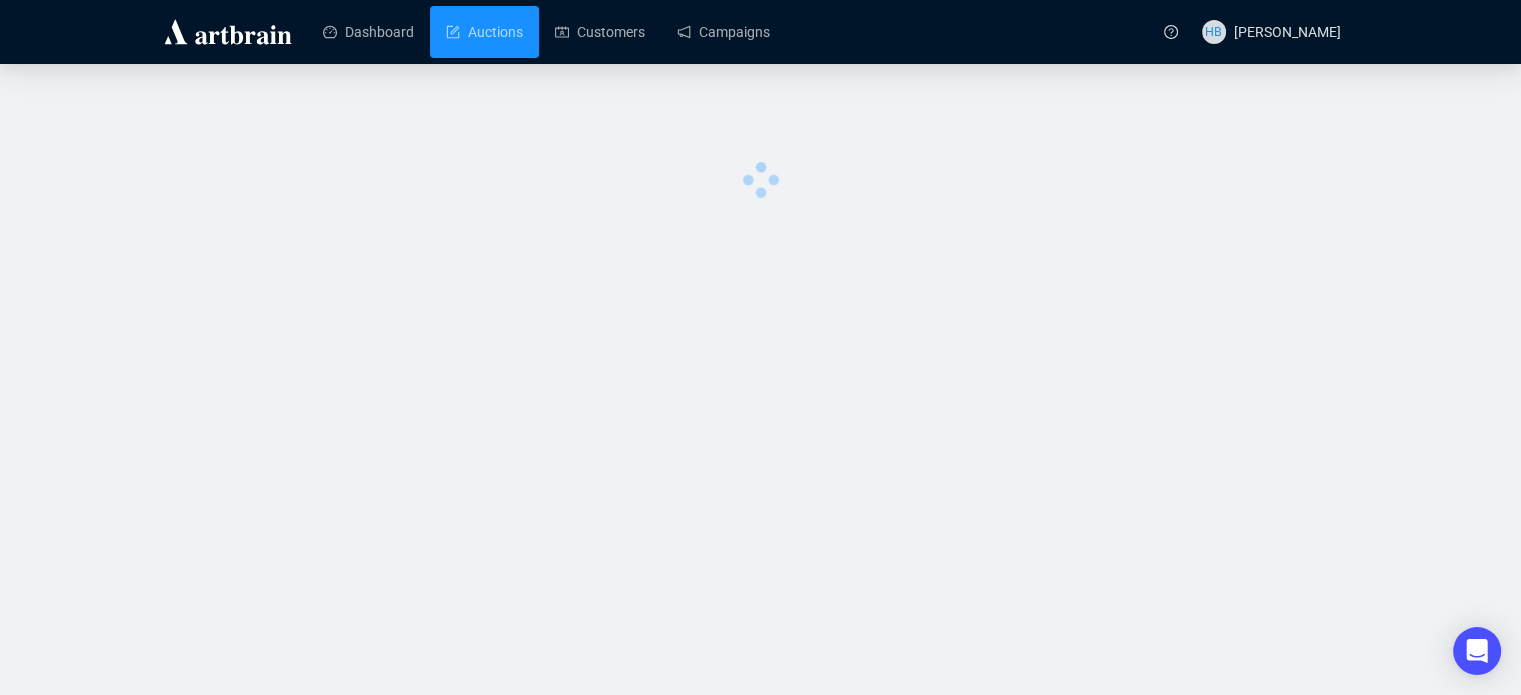 scroll, scrollTop: 0, scrollLeft: 0, axis: both 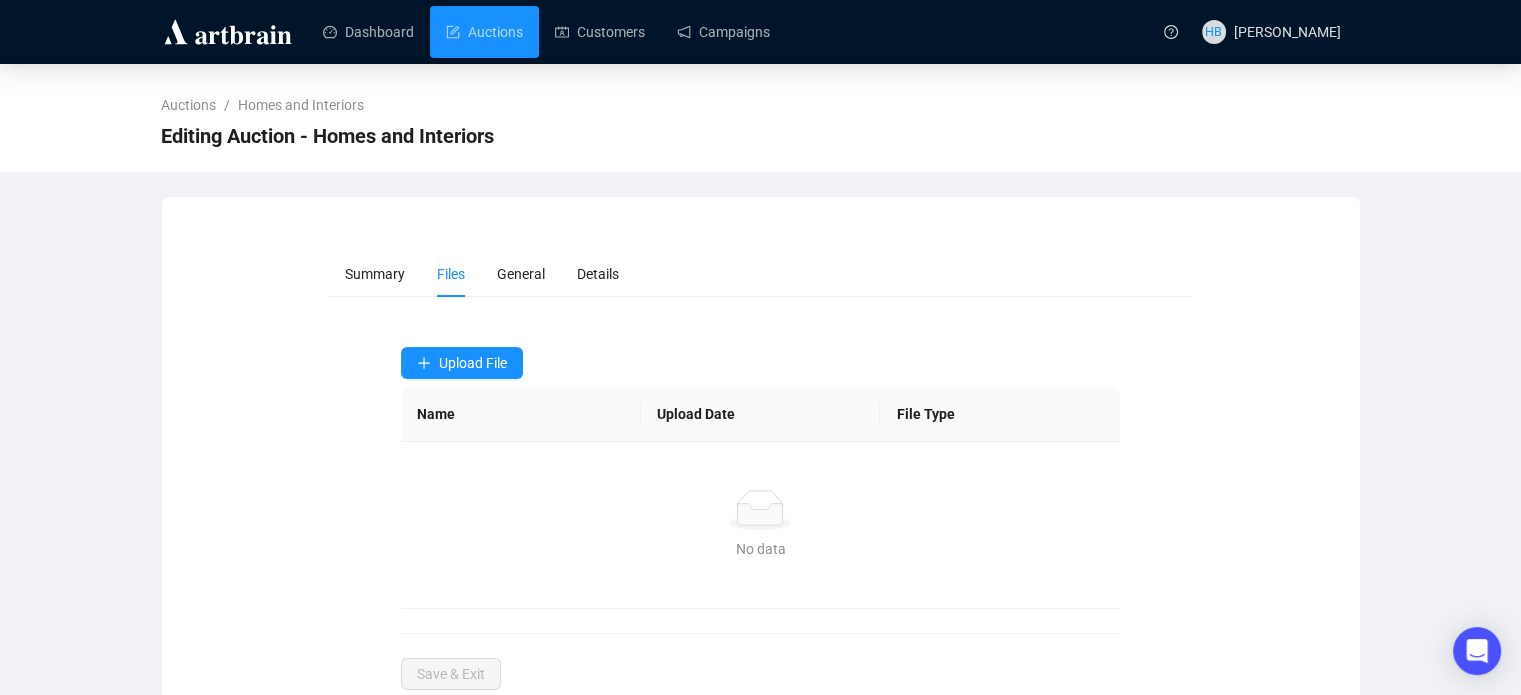 click on "Upload File Name Upload Date File Type       No data No data" at bounding box center (760, 478) 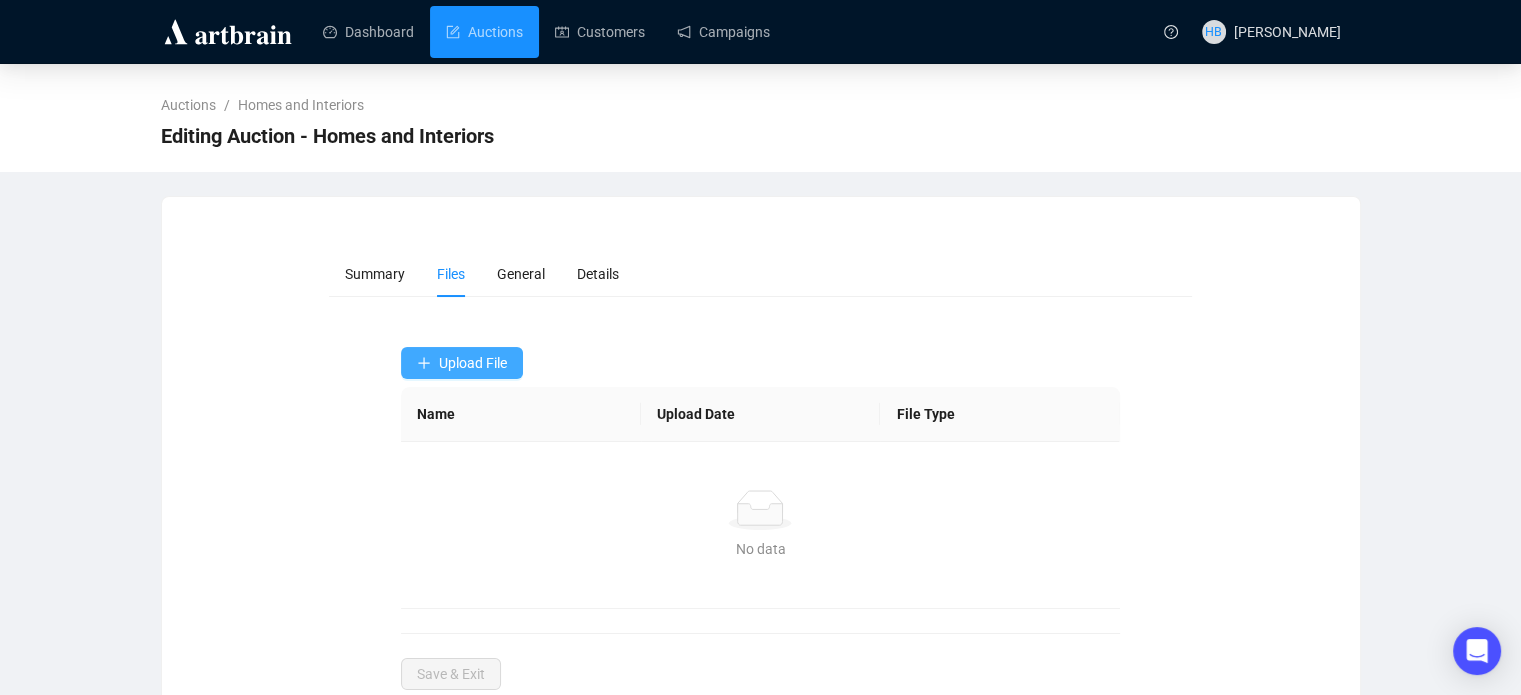 click on "Upload File" at bounding box center (473, 363) 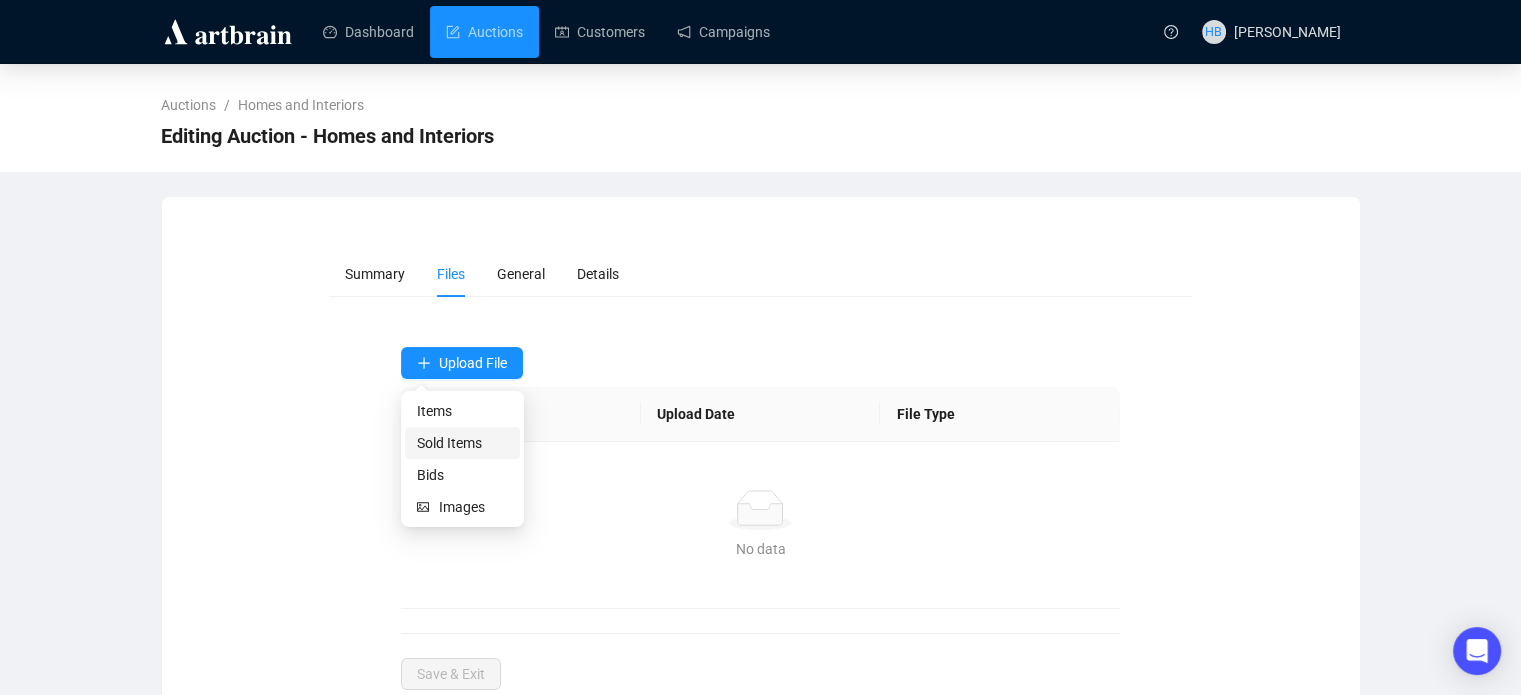 click on "Sold Items" at bounding box center (462, 443) 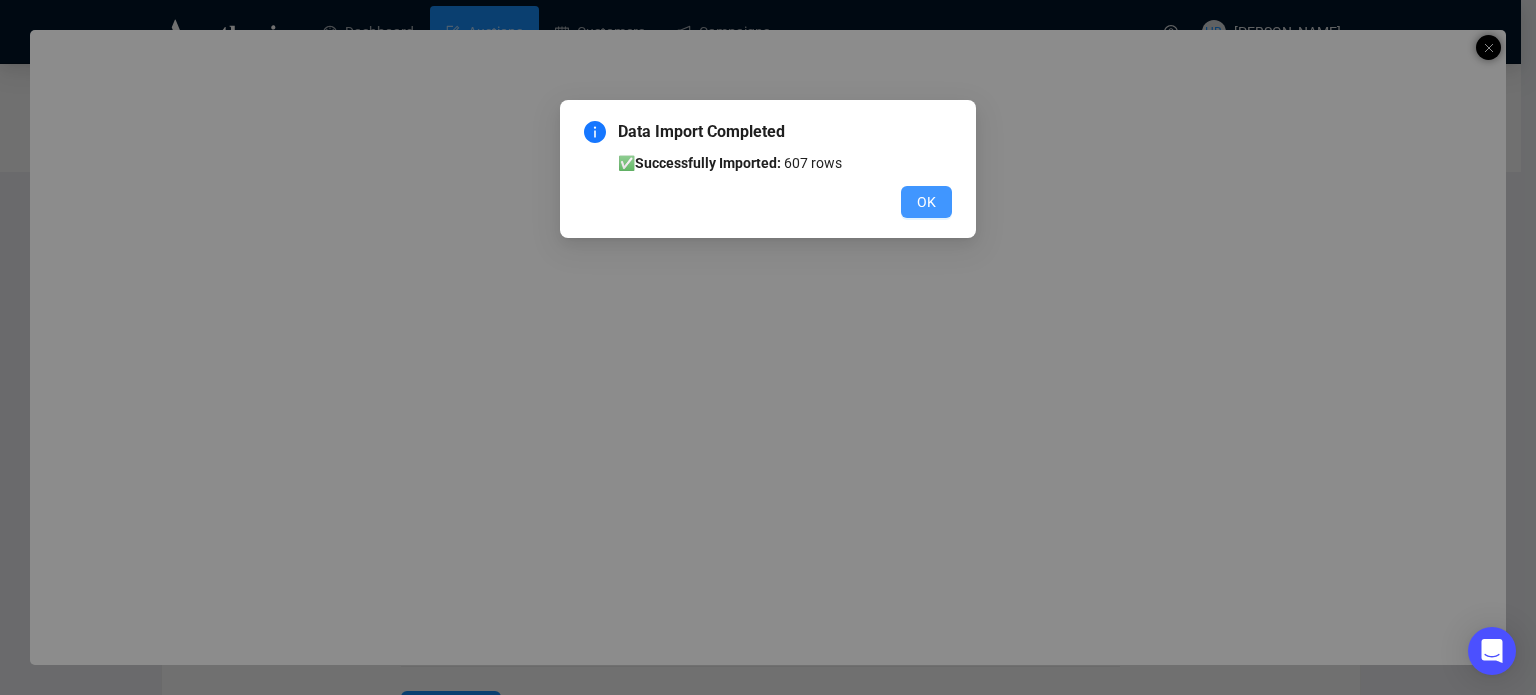 click on "OK" at bounding box center [926, 202] 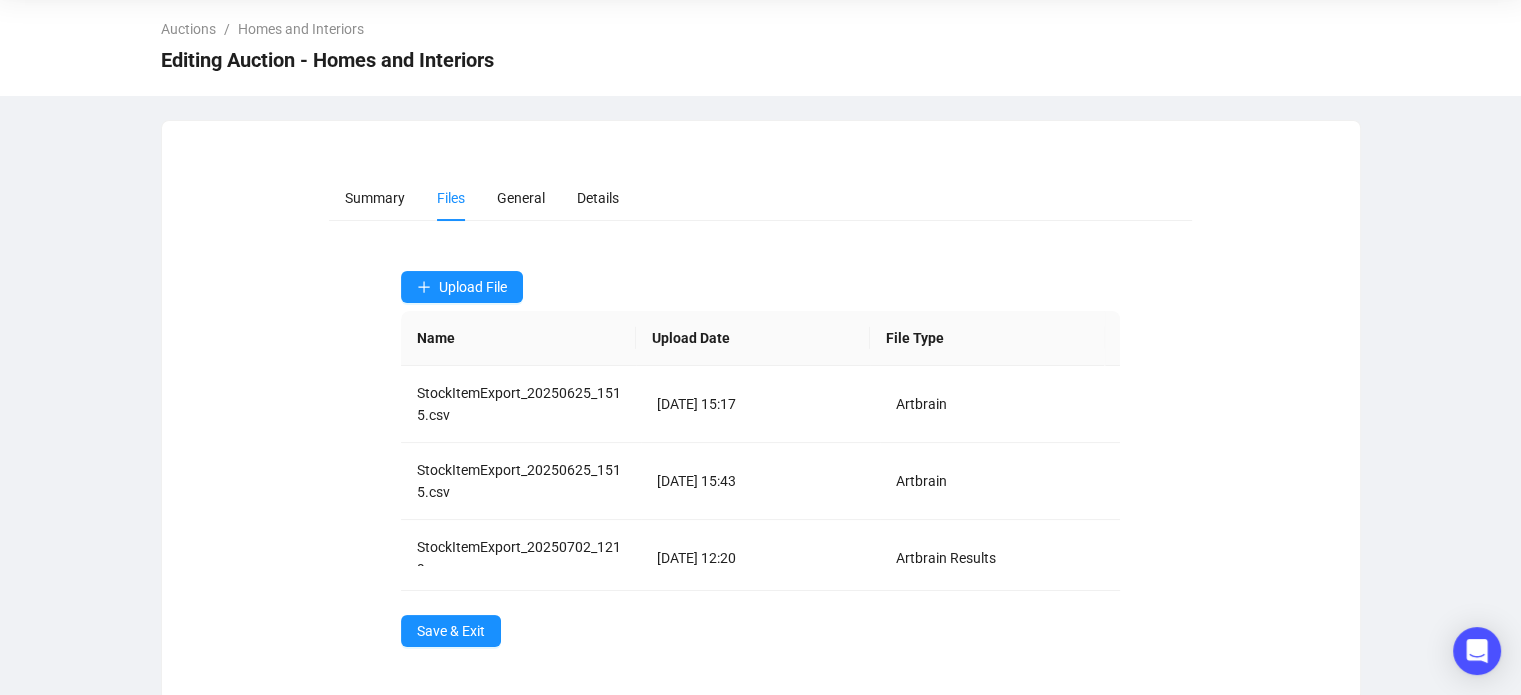 scroll, scrollTop: 81, scrollLeft: 0, axis: vertical 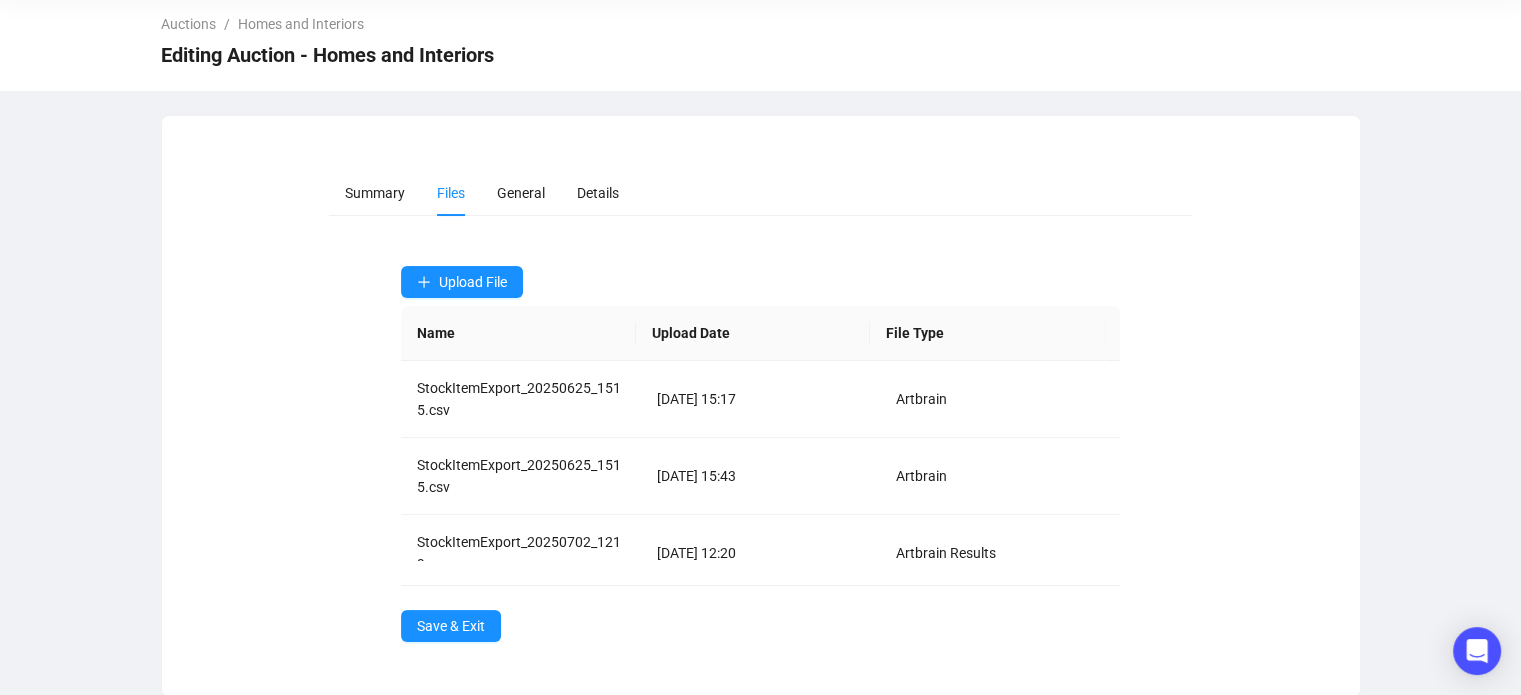 click on "Upload File Name Upload Date File Type       StockItemExport_20250625_1515.csv Jun 25, 2025 15:17 Artbrain StockItemExport_20250625_1515.csv Jun 25, 2025 15:43 Artbrain StockItemExport_20250702_1219.csv Jul 02, 2025 12:20 Artbrain Results Save & Exit" at bounding box center (760, 454) 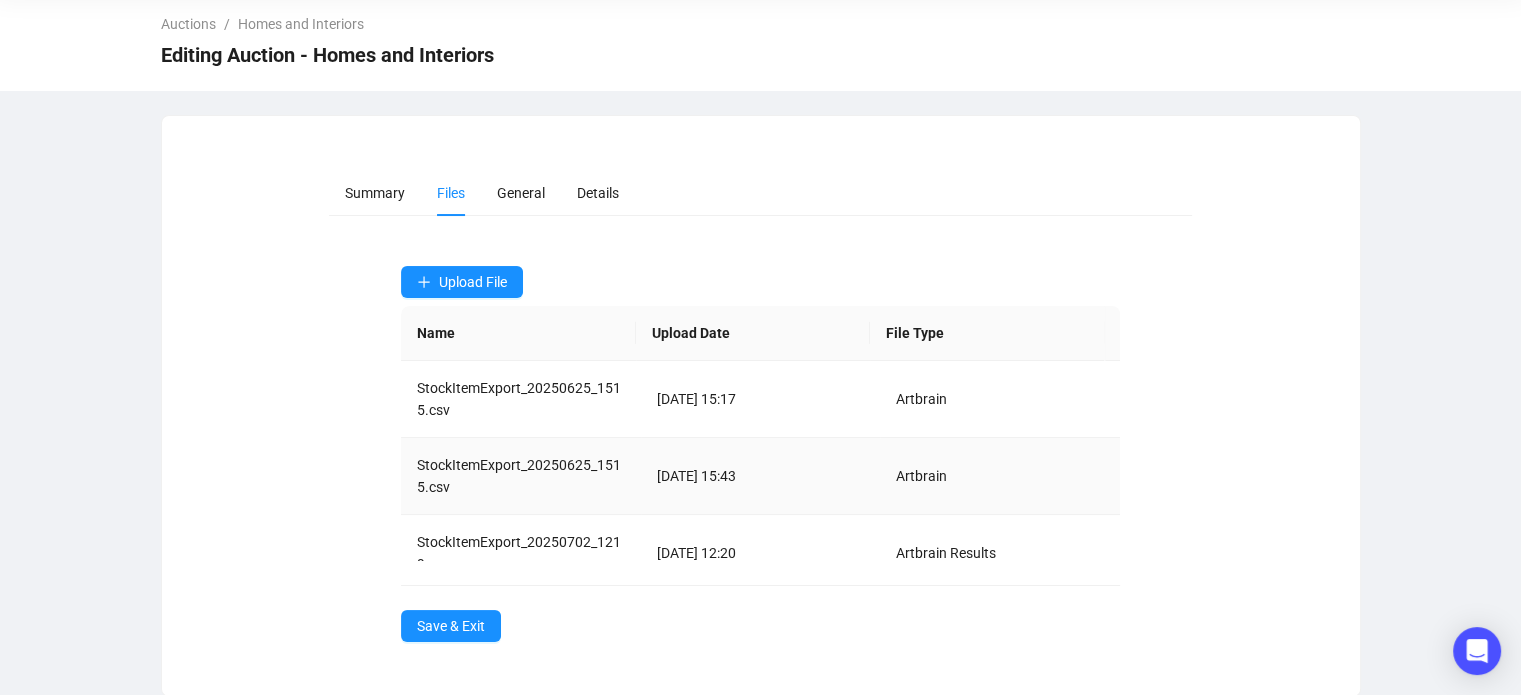 scroll, scrollTop: 30, scrollLeft: 0, axis: vertical 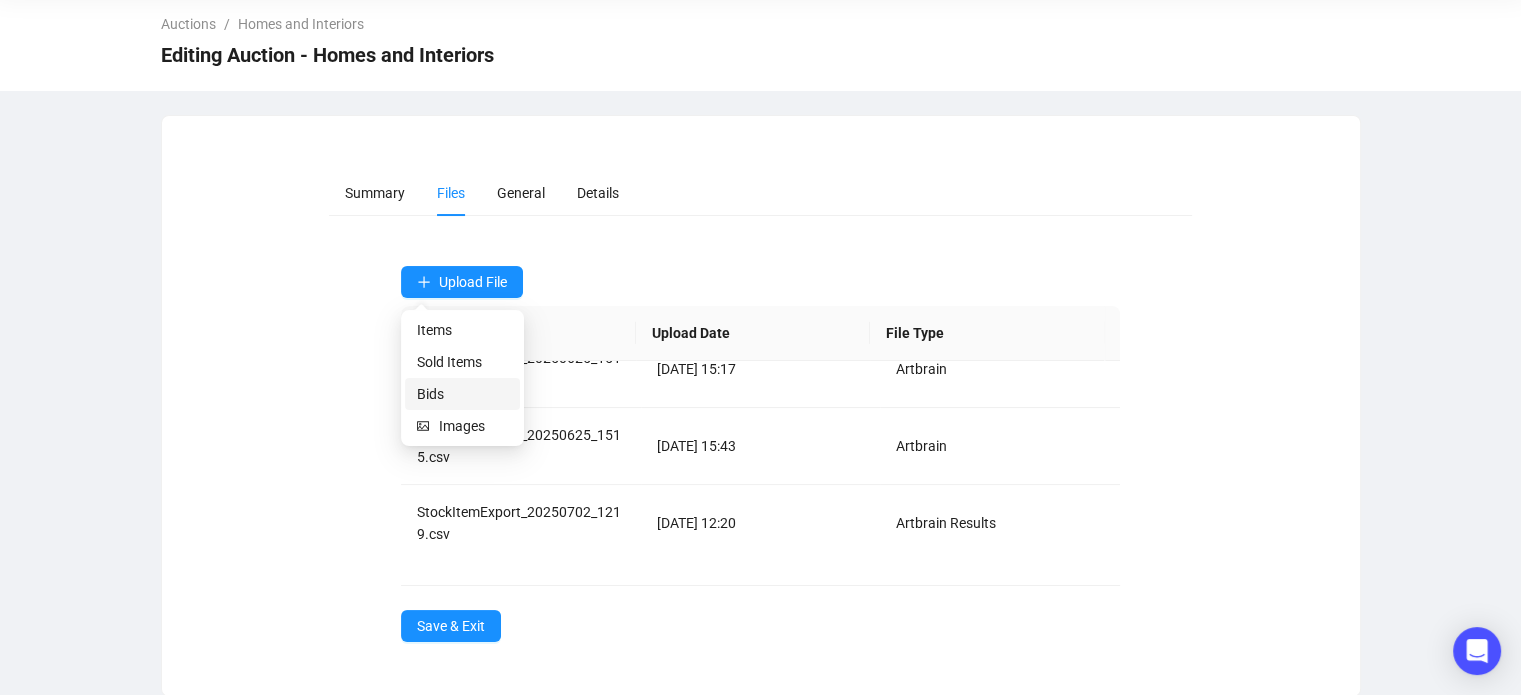 click on "Bids" at bounding box center [462, 394] 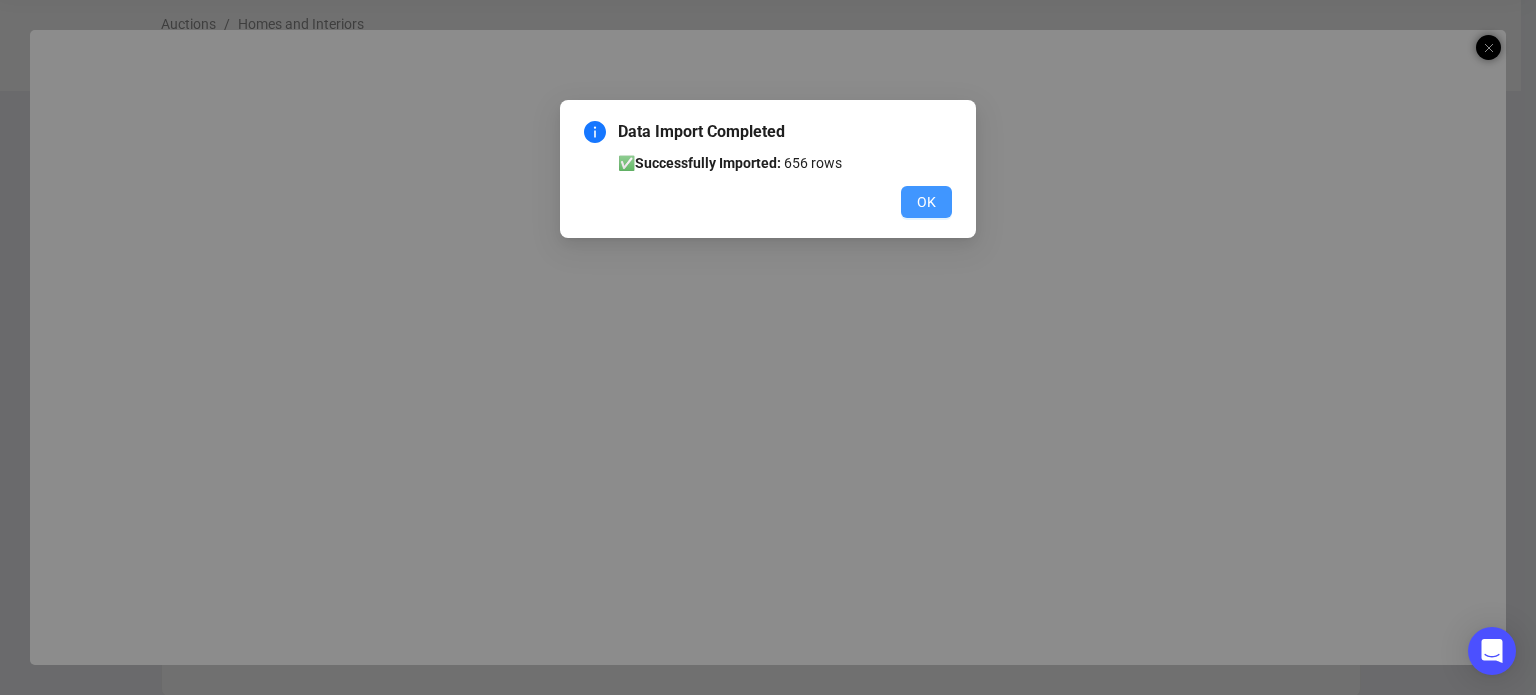 click on "OK" at bounding box center (926, 202) 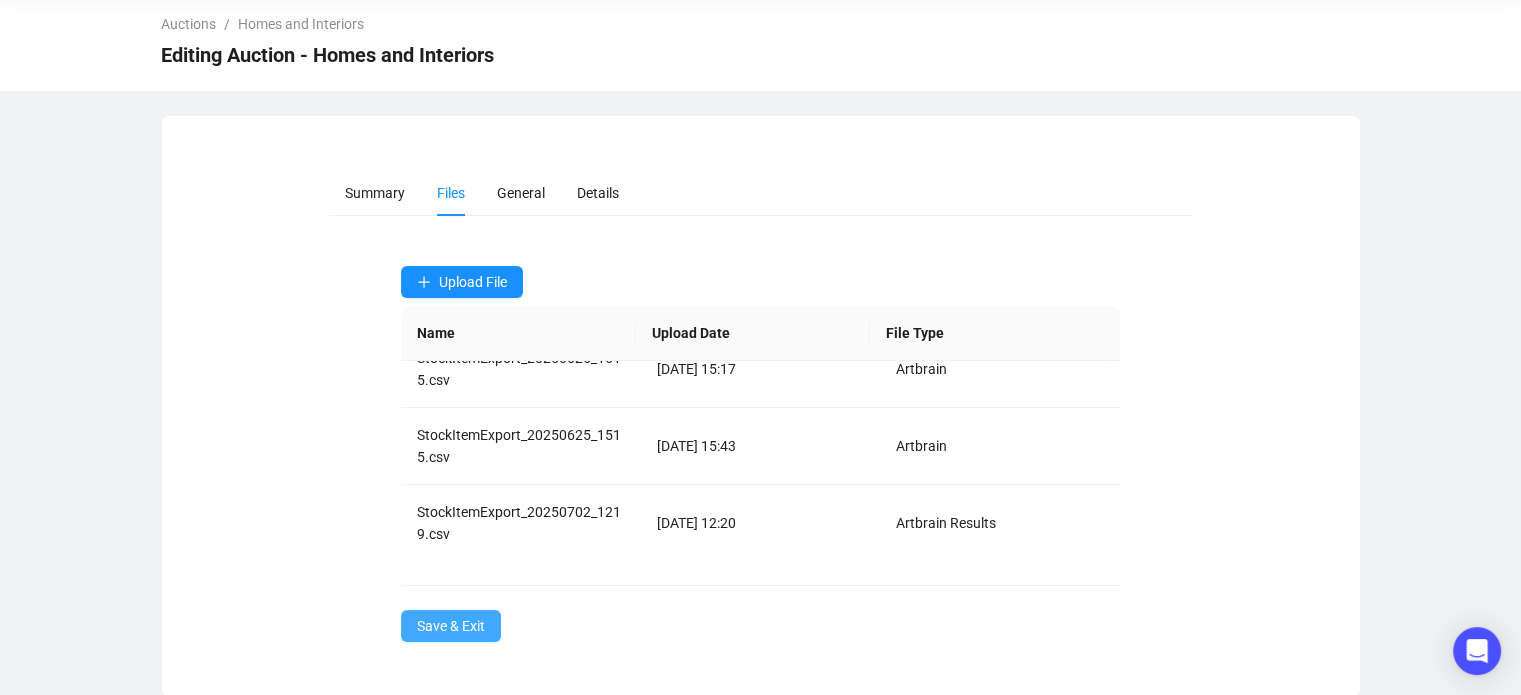 click on "Save & Exit" at bounding box center (451, 626) 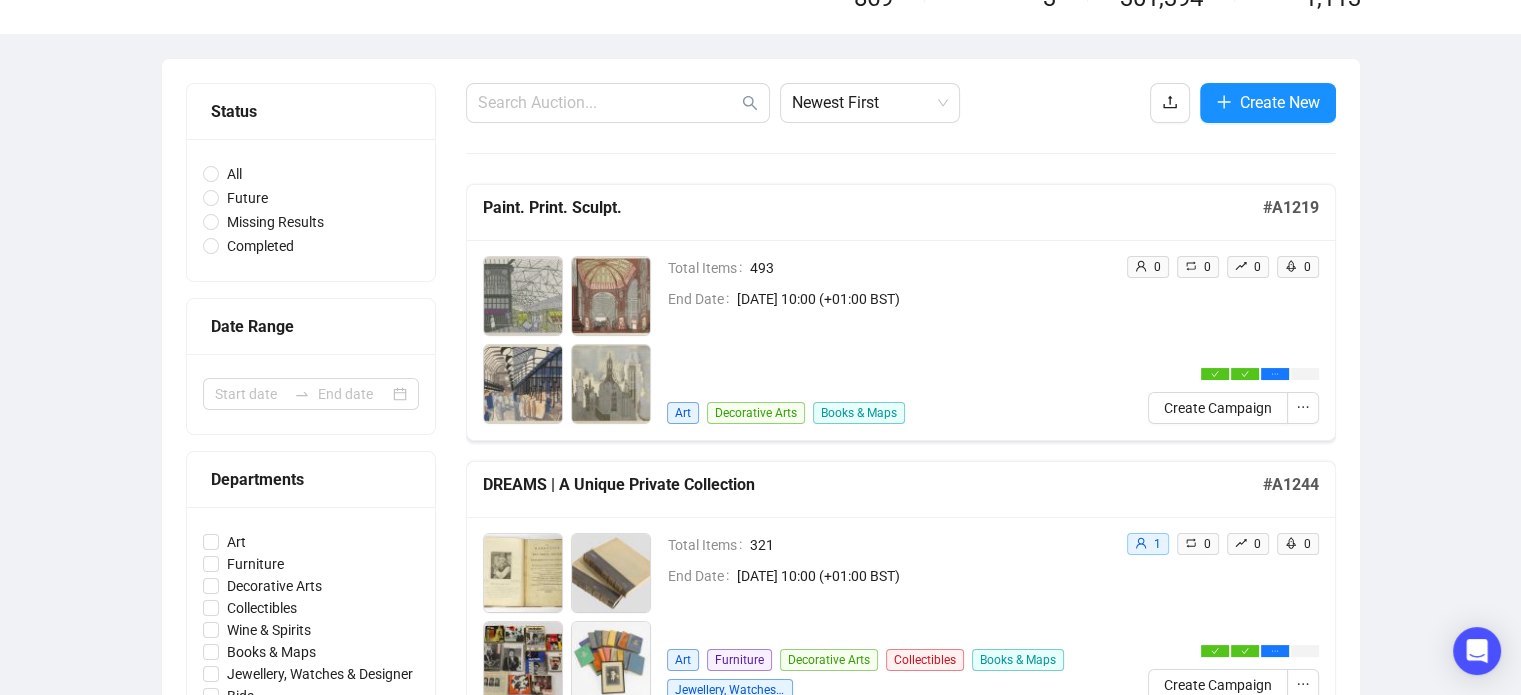 scroll, scrollTop: 0, scrollLeft: 0, axis: both 